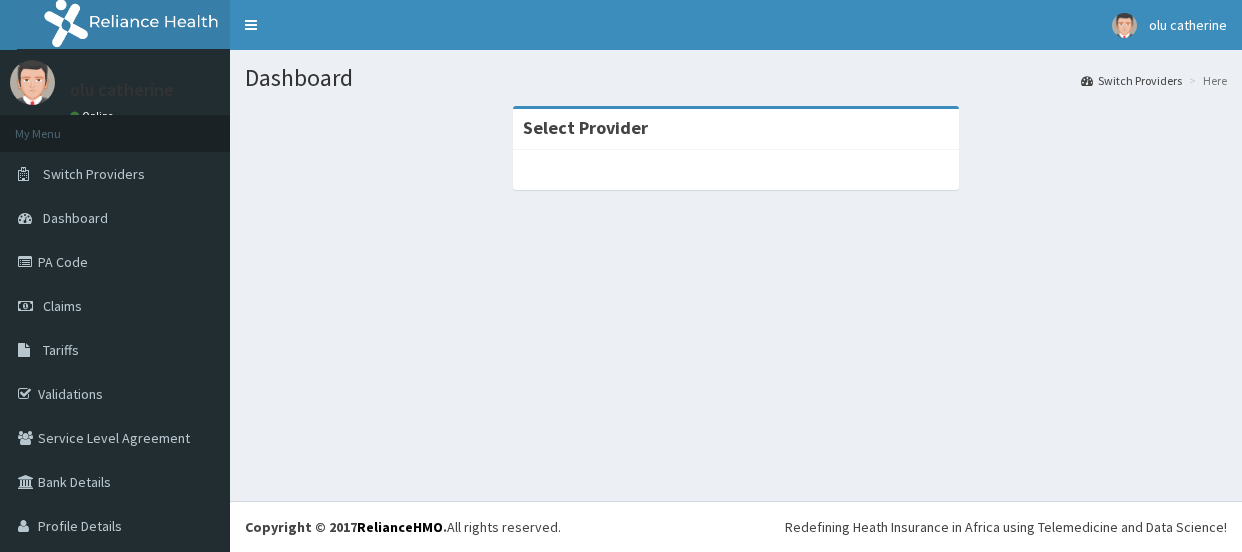 scroll, scrollTop: 0, scrollLeft: 0, axis: both 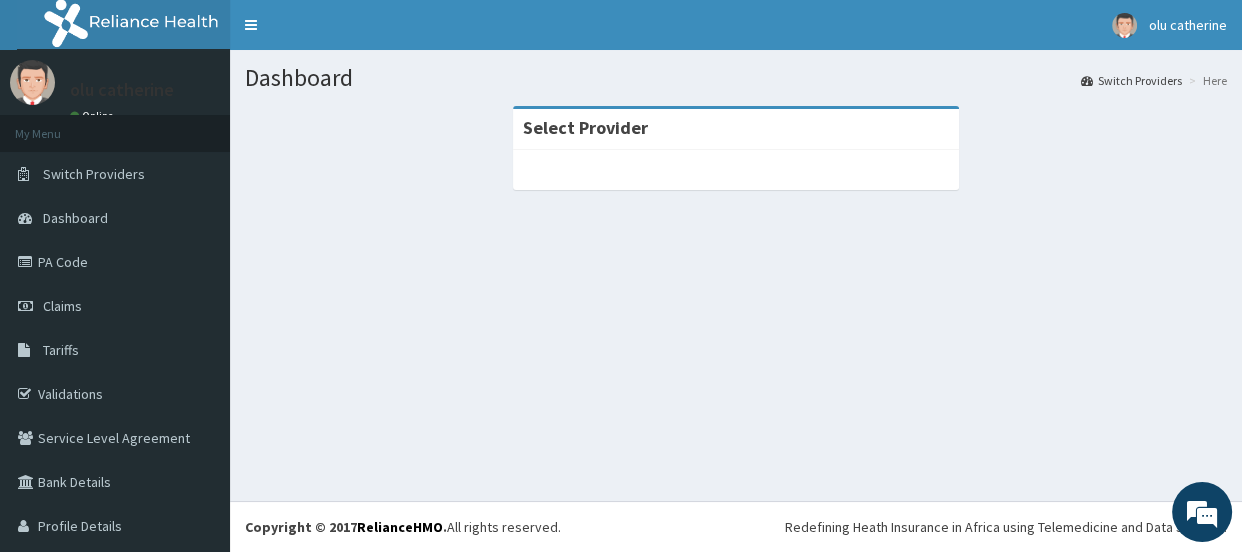 click on "Toggle navigation
olu catherine olu catherine - inlandspecialisthospitallagos@gmail.com Member since  October 24, 2021 at 1:08:40 AM   Profile Sign out" at bounding box center (736, 25) 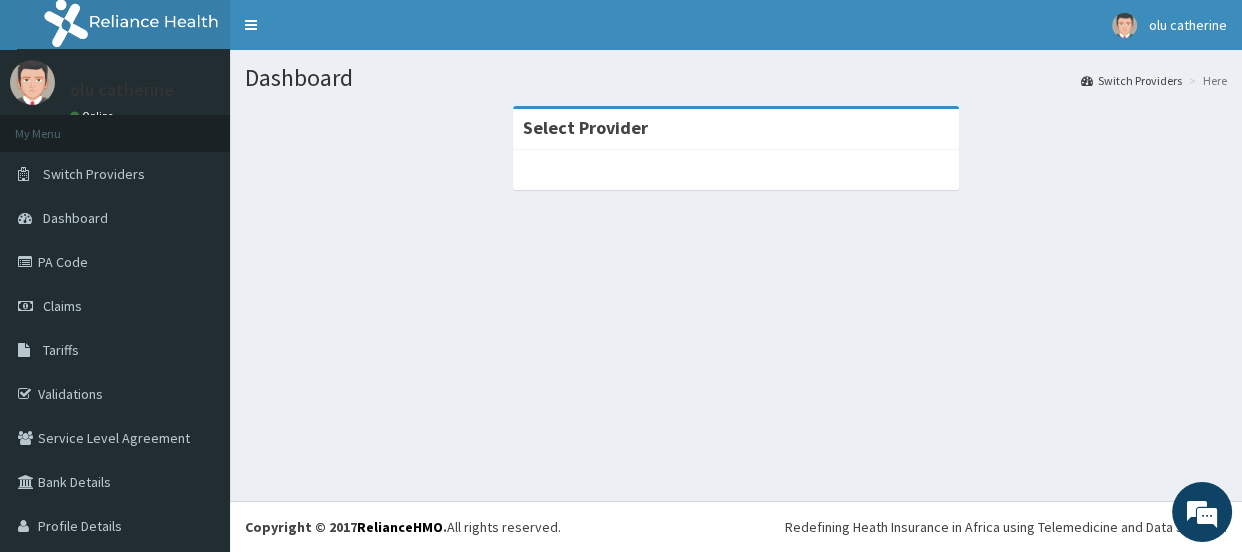 click on "Toggle navigation
olu catherine olu catherine - inlandspecialisthospitallagos@gmail.com Member since  October 24, 2021 at 1:08:40 AM   Profile Sign out" at bounding box center [736, 25] 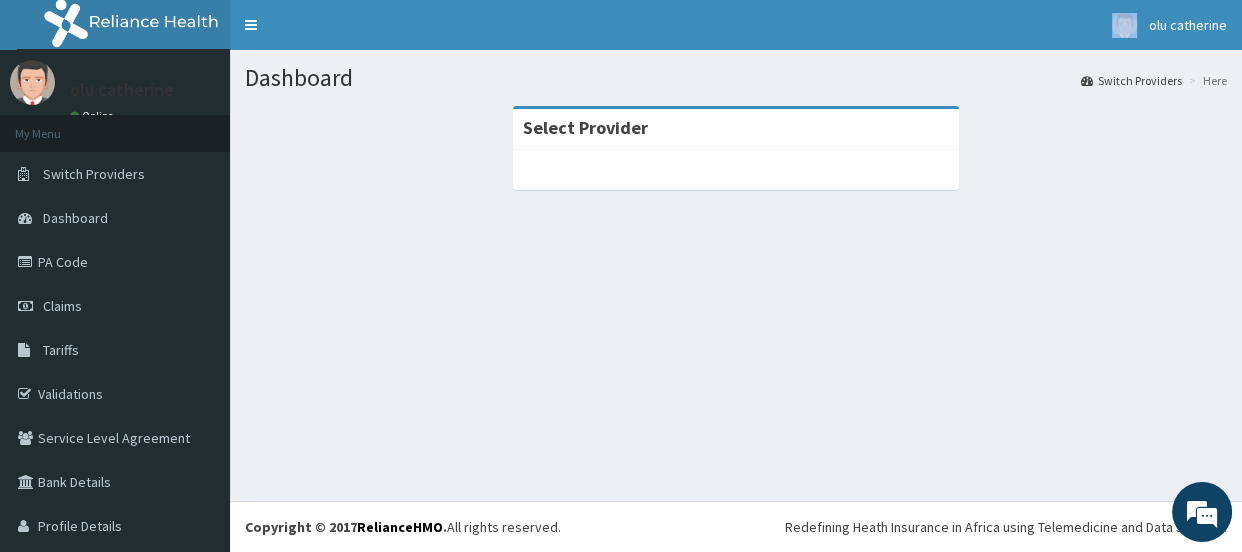 click on "Toggle navigation
olu catherine olu catherine - inlandspecialisthospitallagos@gmail.com Member since  October 24, 2021 at 1:08:40 AM   Profile Sign out" at bounding box center (736, 25) 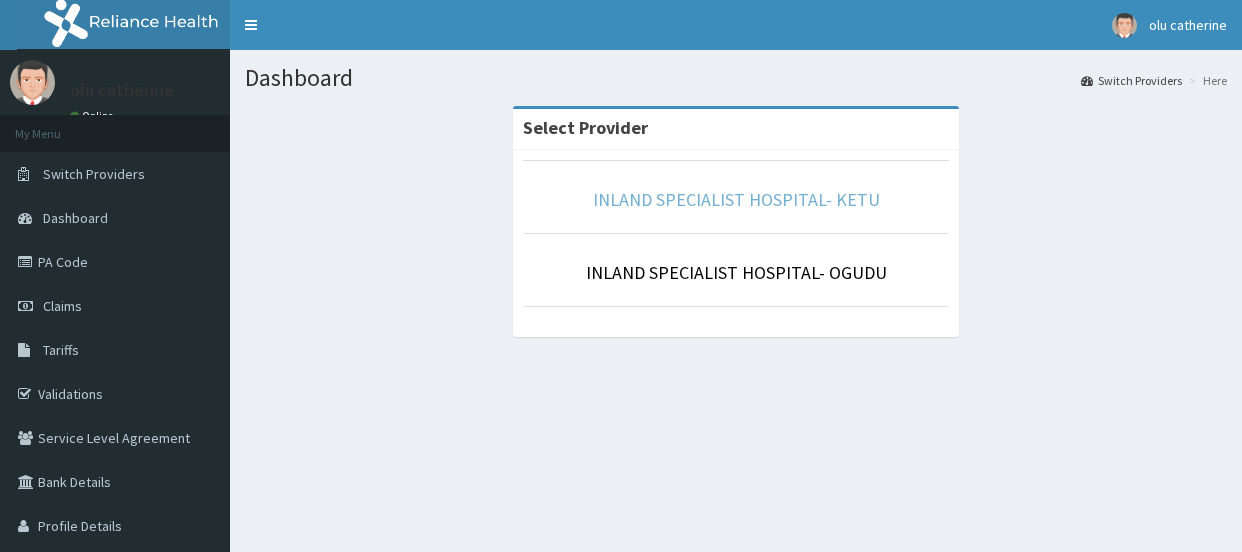 click on "INLAND SPECIALIST HOSPITAL- KETU" at bounding box center (736, 200) 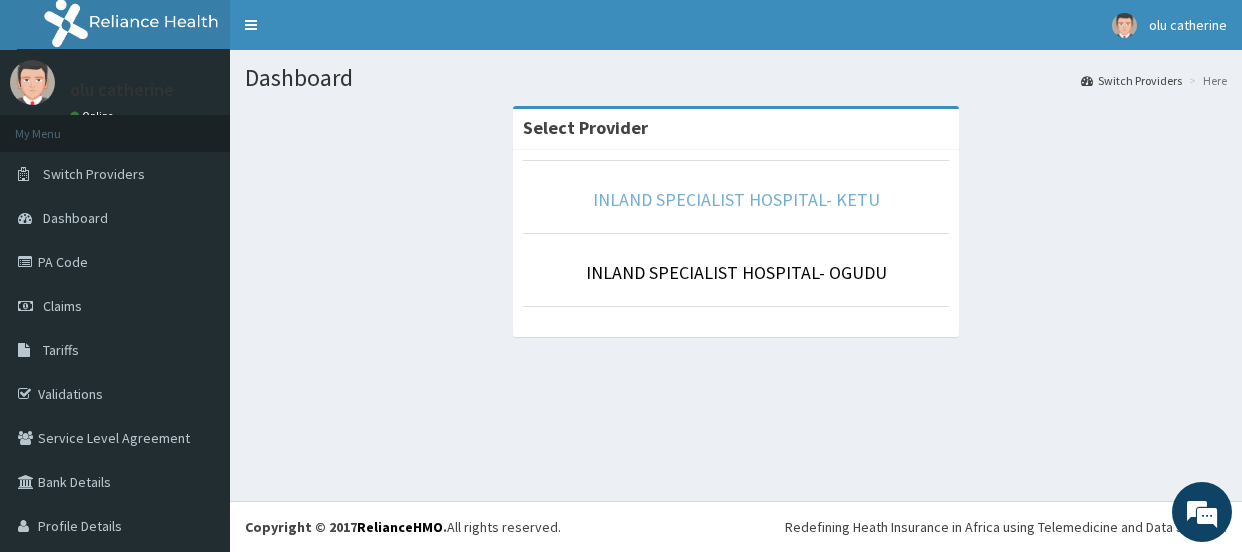 scroll, scrollTop: 0, scrollLeft: 0, axis: both 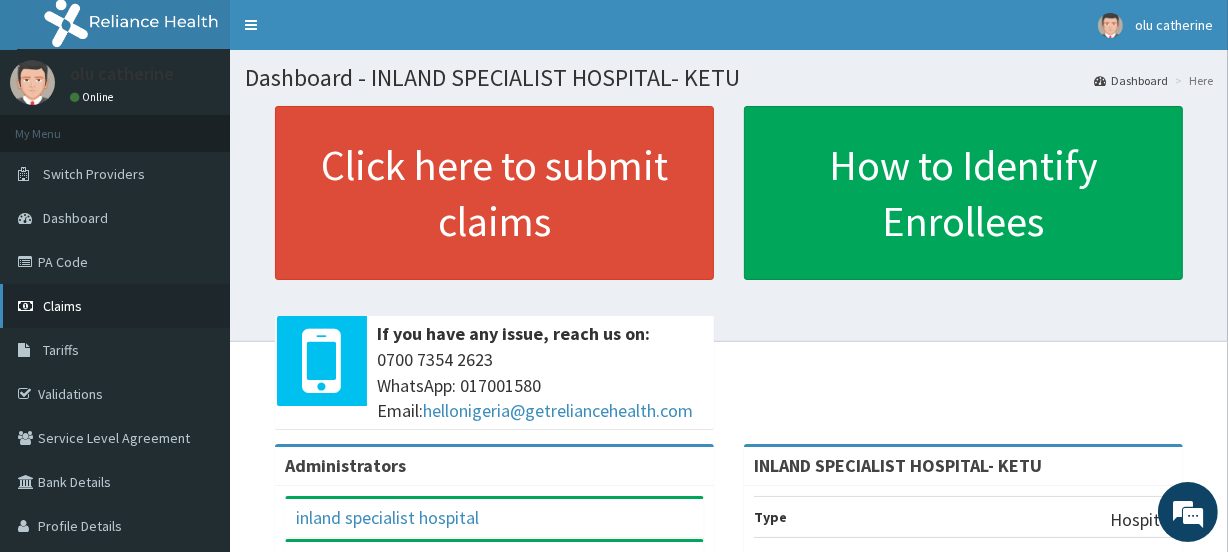 click on "Claims" at bounding box center [62, 306] 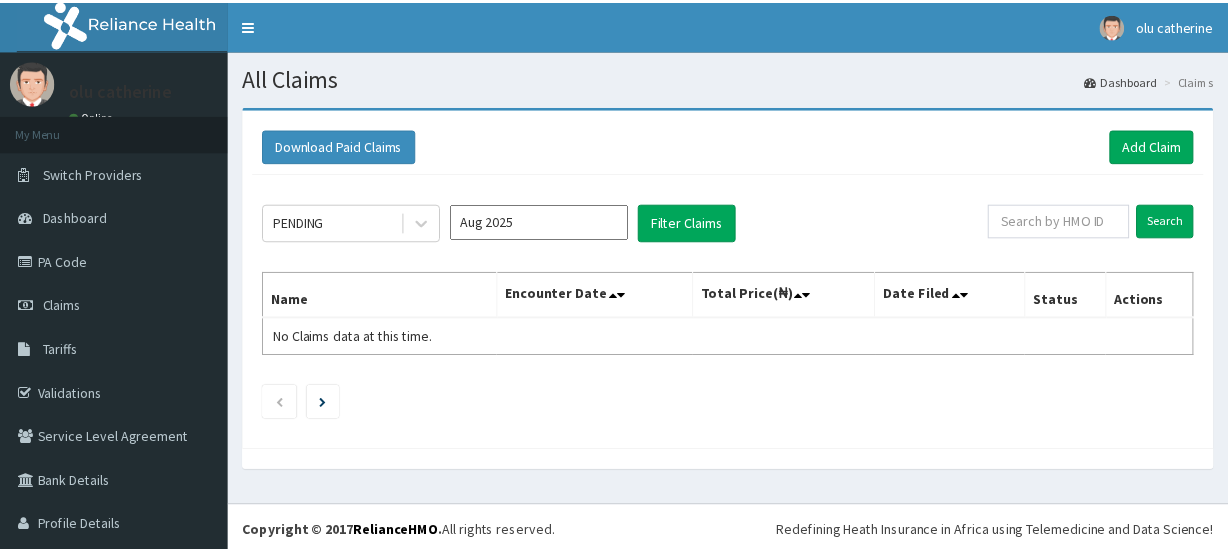 scroll, scrollTop: 0, scrollLeft: 0, axis: both 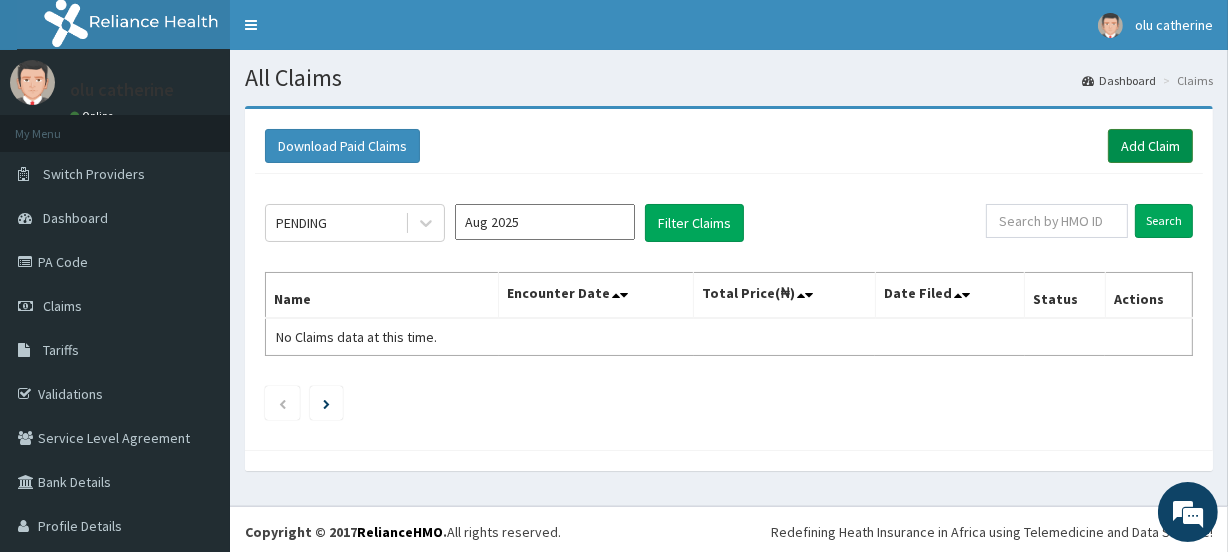 click on "Add Claim" at bounding box center (1150, 146) 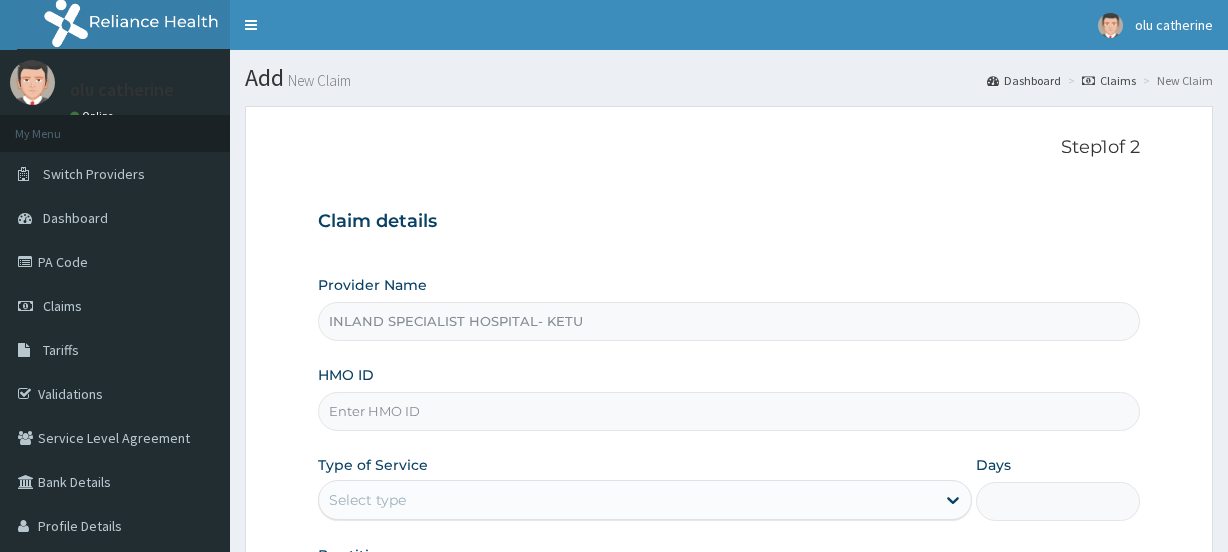 scroll, scrollTop: 0, scrollLeft: 0, axis: both 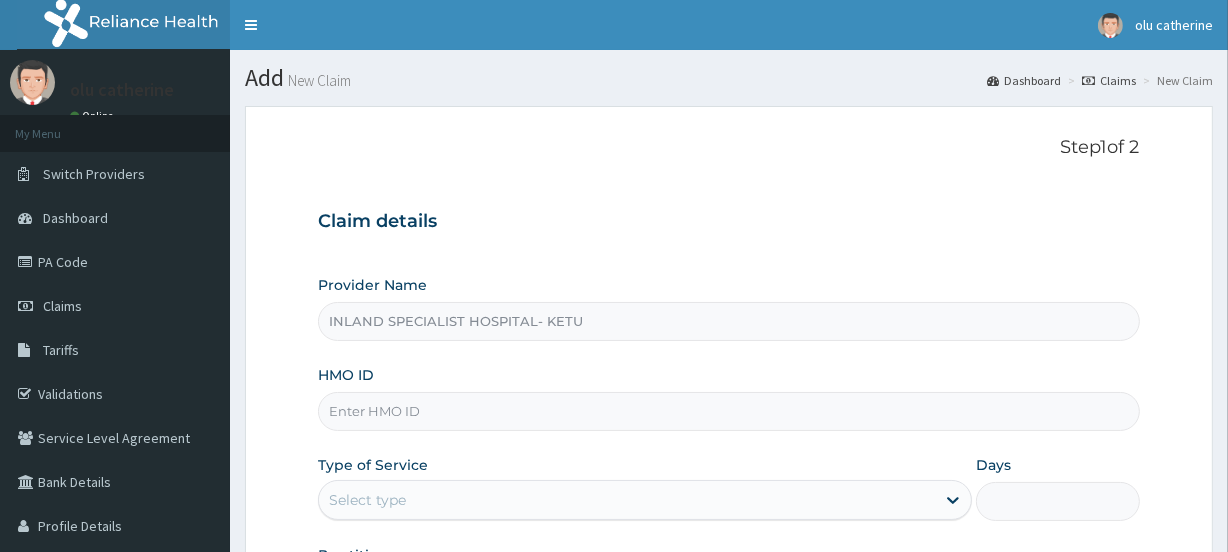 click on "HMO ID" at bounding box center [728, 411] 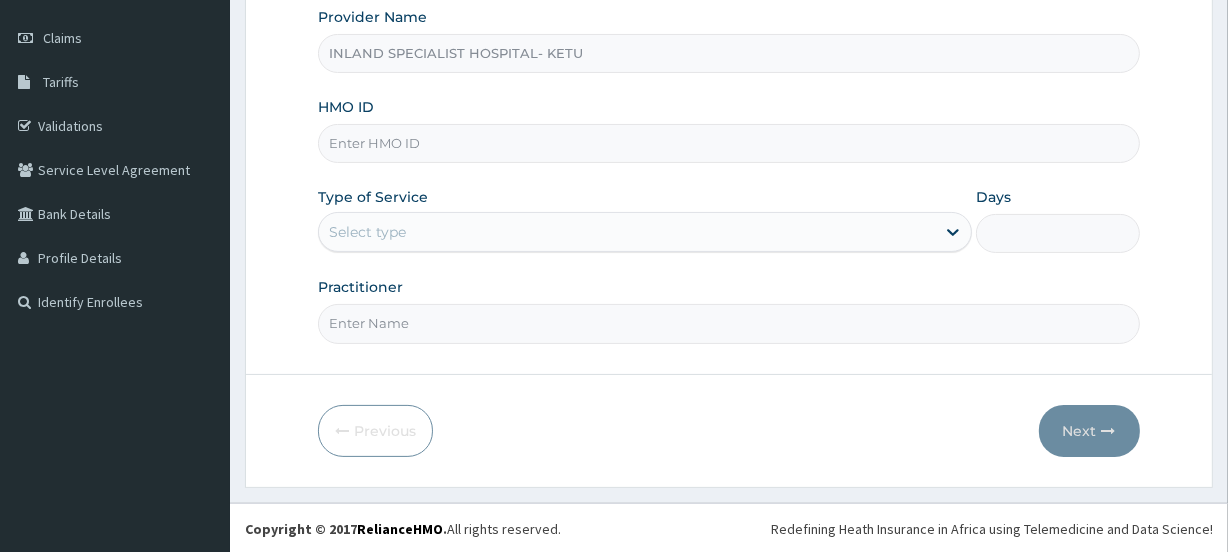 click on "HMO ID" at bounding box center (728, 143) 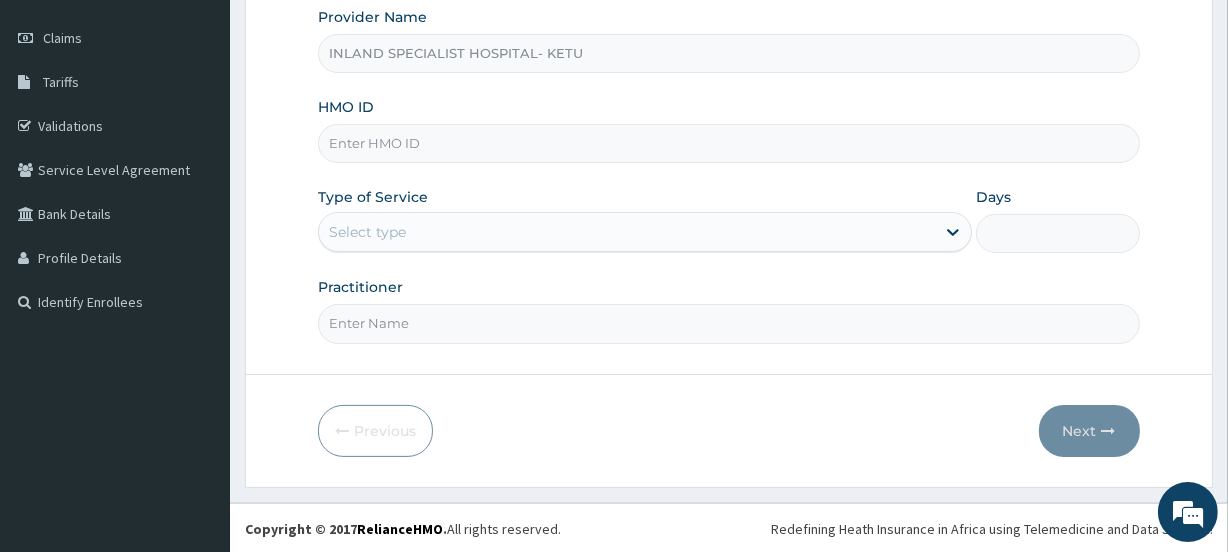 scroll, scrollTop: 0, scrollLeft: 0, axis: both 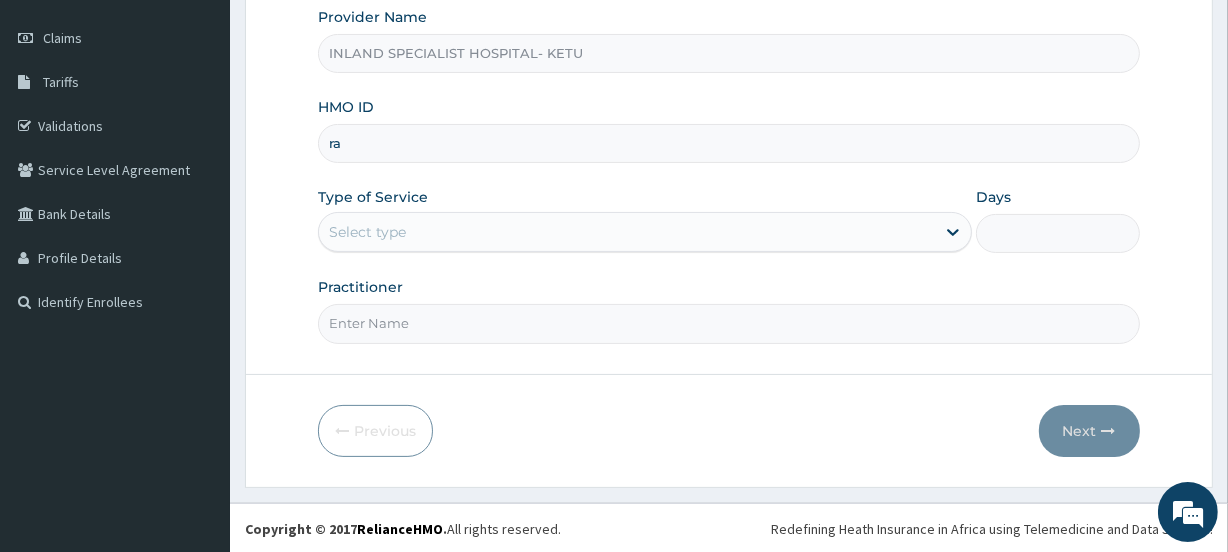 type on "r" 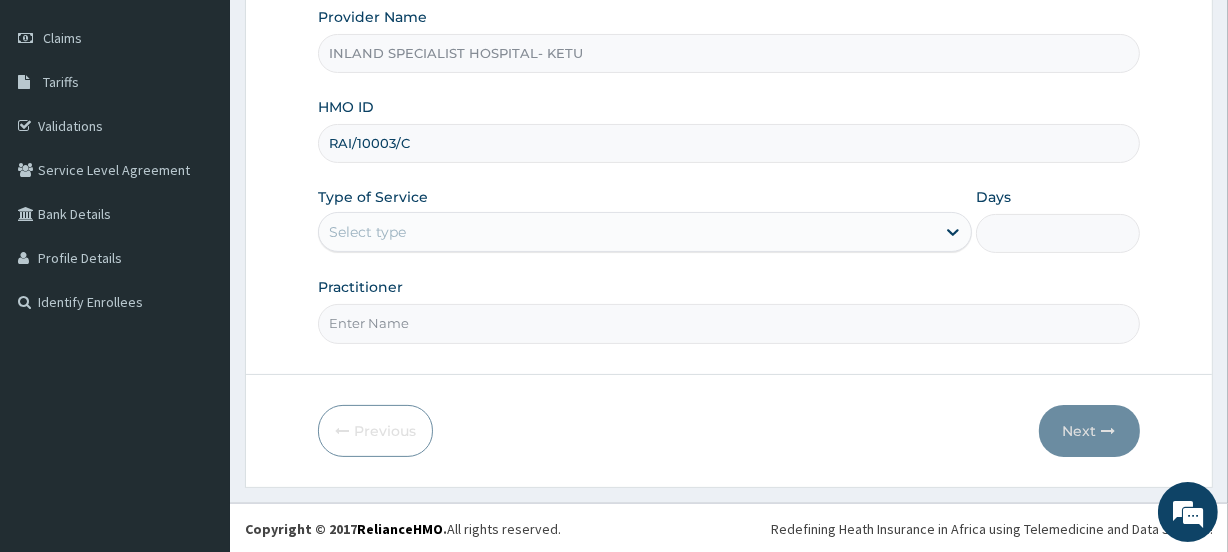 type on "RAI/10003/C" 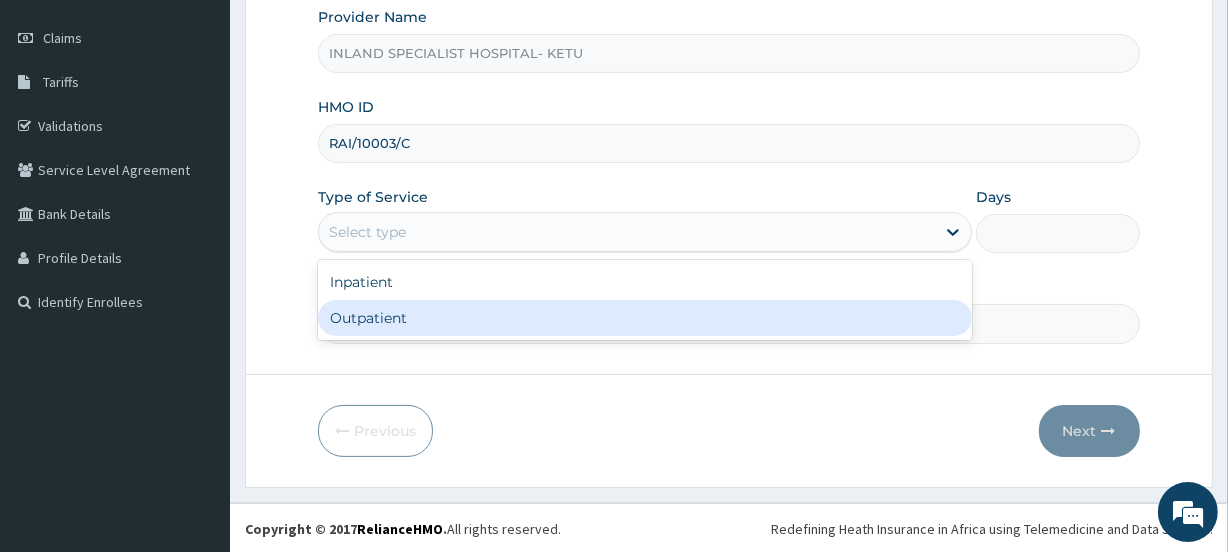 click on "Outpatient" at bounding box center (645, 318) 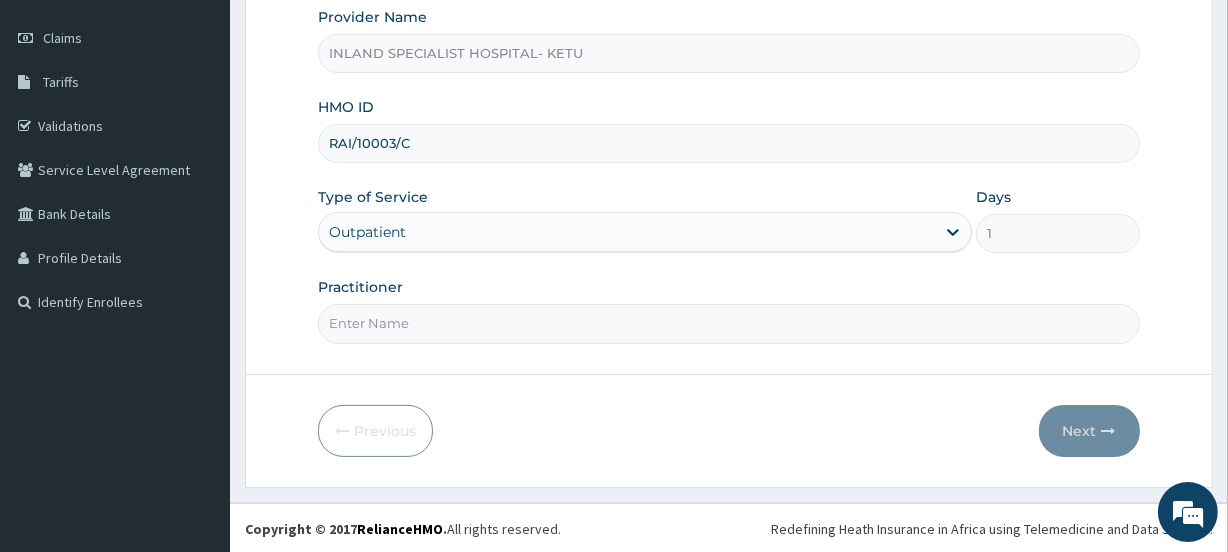 click on "Practitioner" at bounding box center [728, 323] 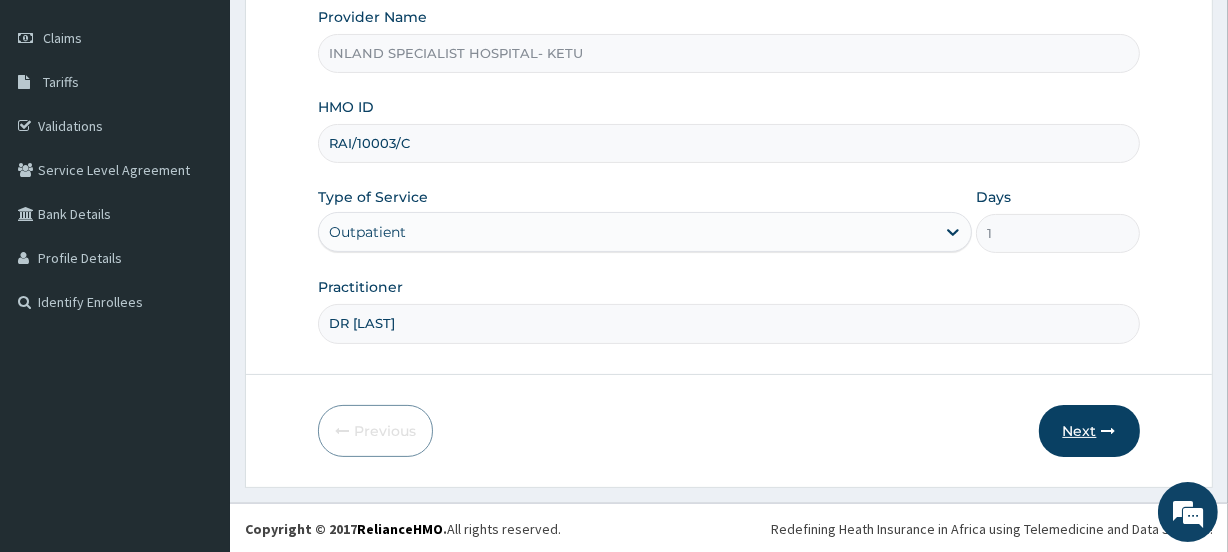 type on "DR AKEREDOLU" 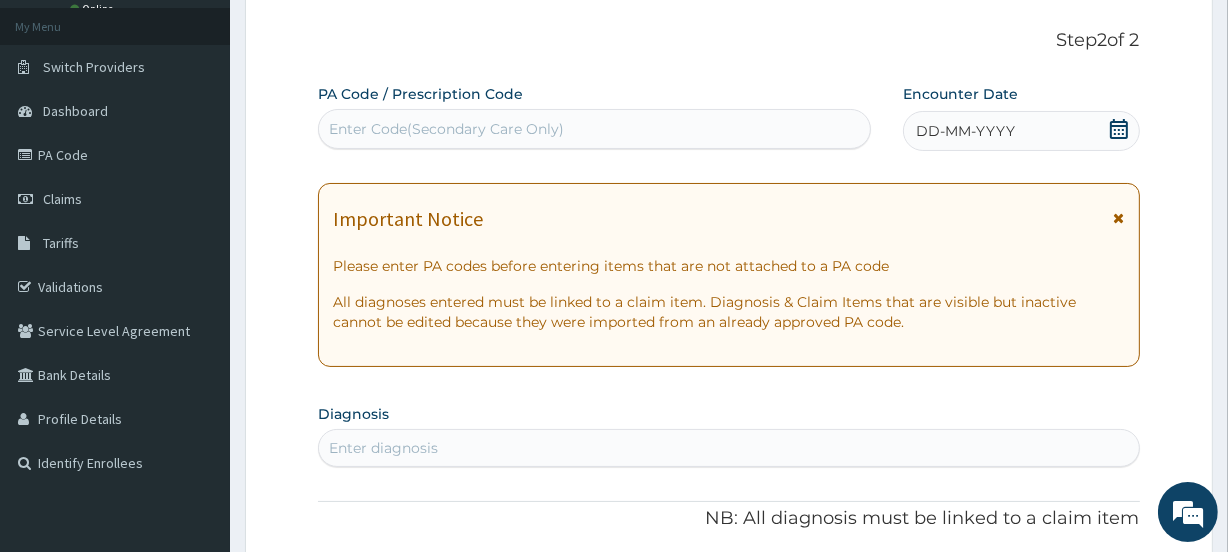 scroll, scrollTop: 0, scrollLeft: 0, axis: both 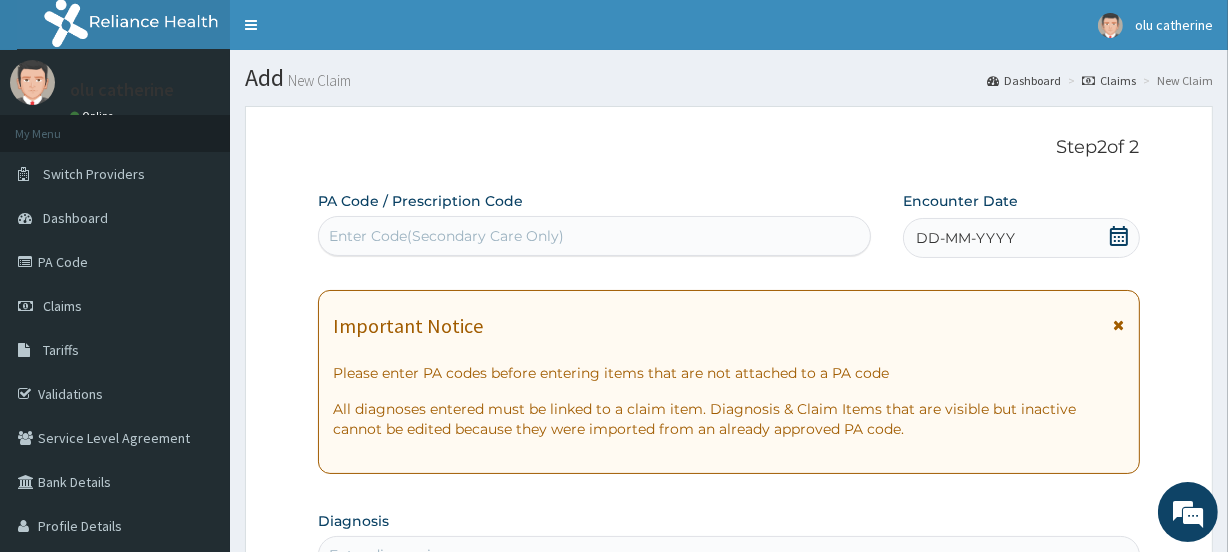 click at bounding box center (1119, 238) 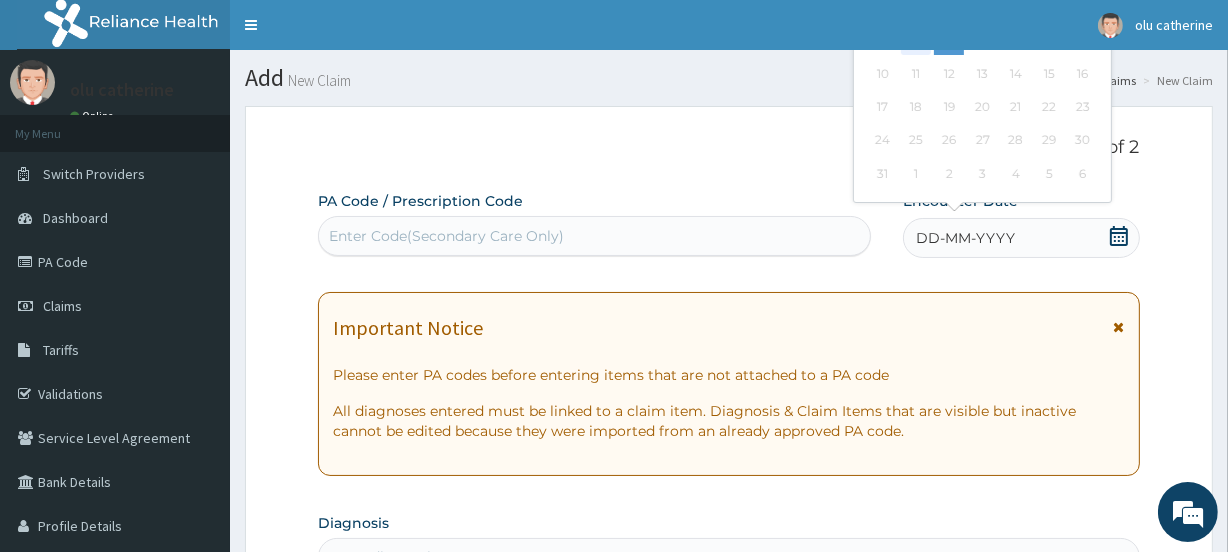click on "4" at bounding box center (916, 41) 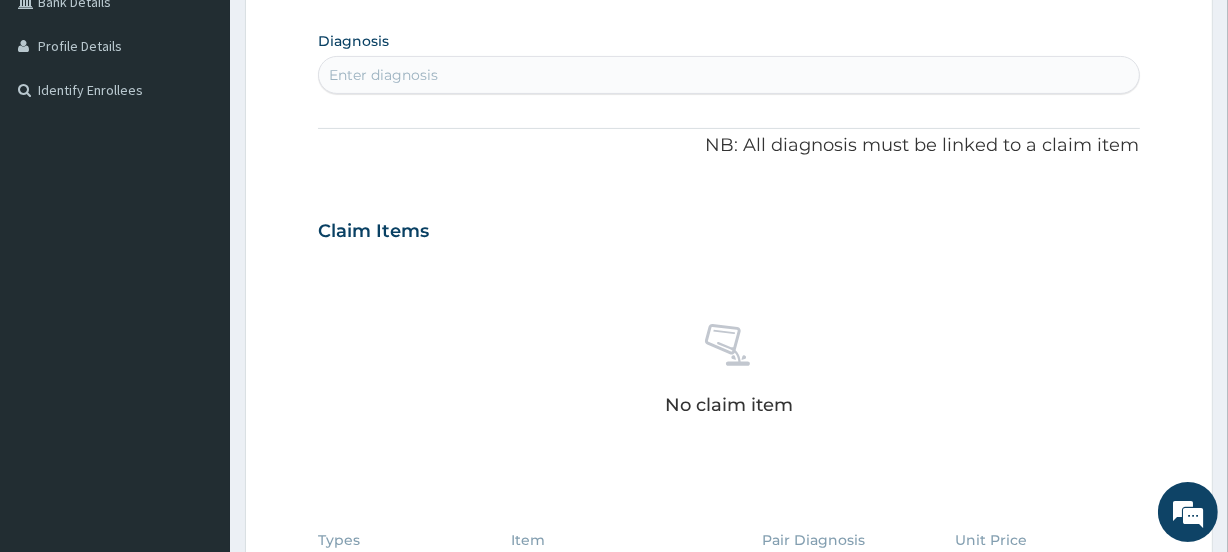 scroll, scrollTop: 493, scrollLeft: 0, axis: vertical 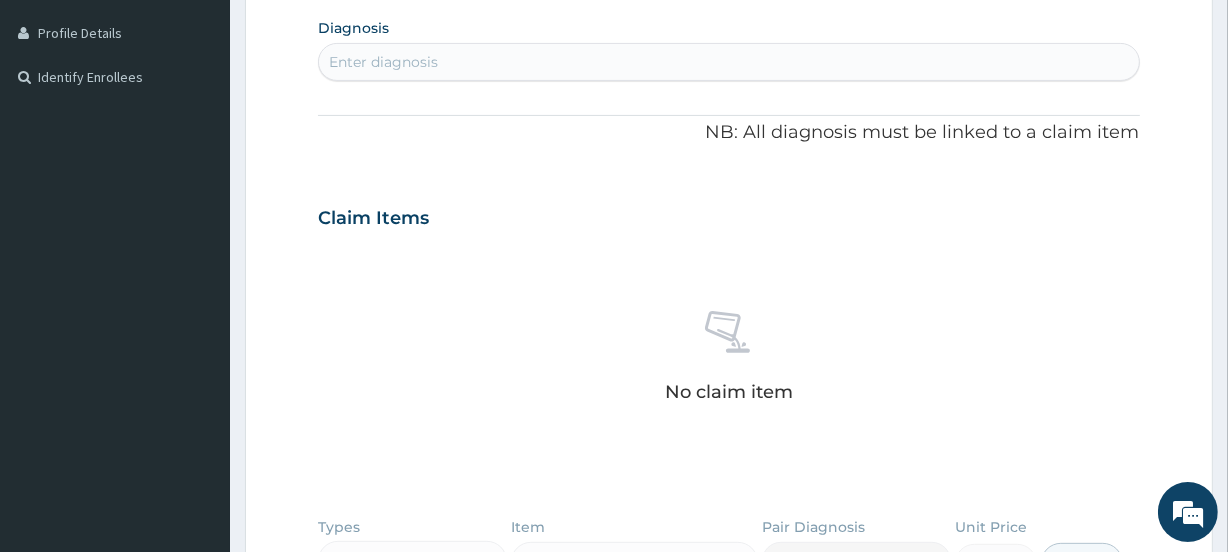 click on "Enter diagnosis" at bounding box center [728, 62] 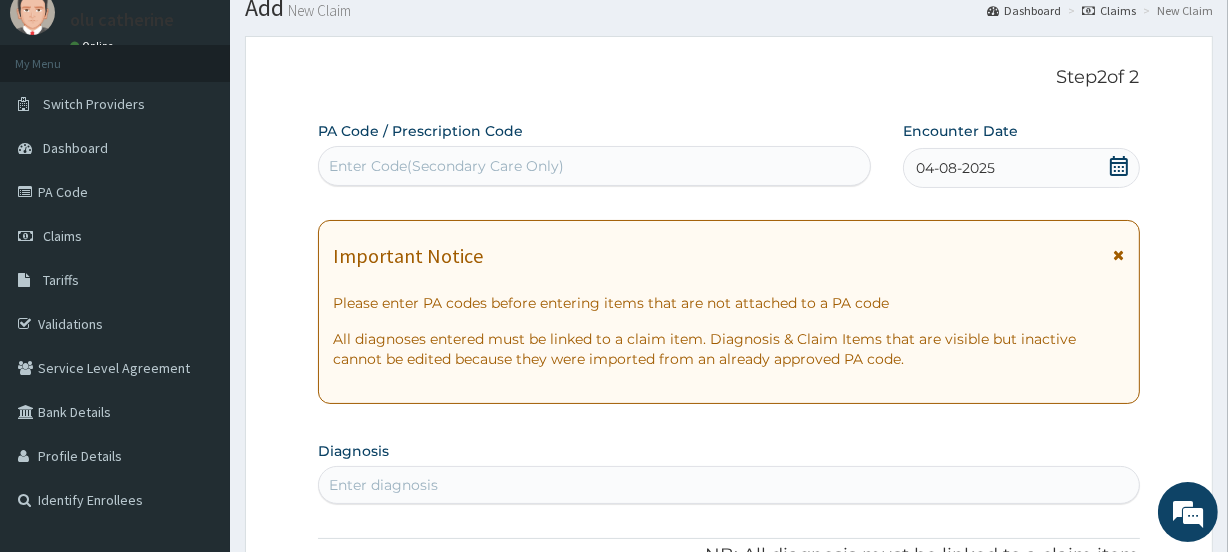 scroll, scrollTop: 60, scrollLeft: 0, axis: vertical 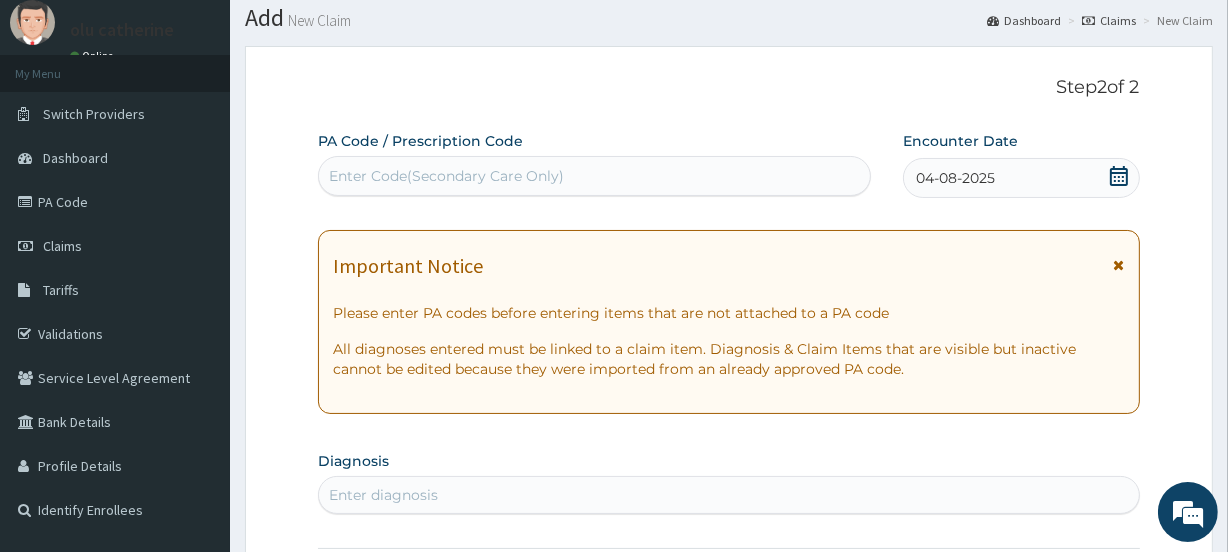 click on "Enter Code(Secondary Care Only)" at bounding box center [594, 176] 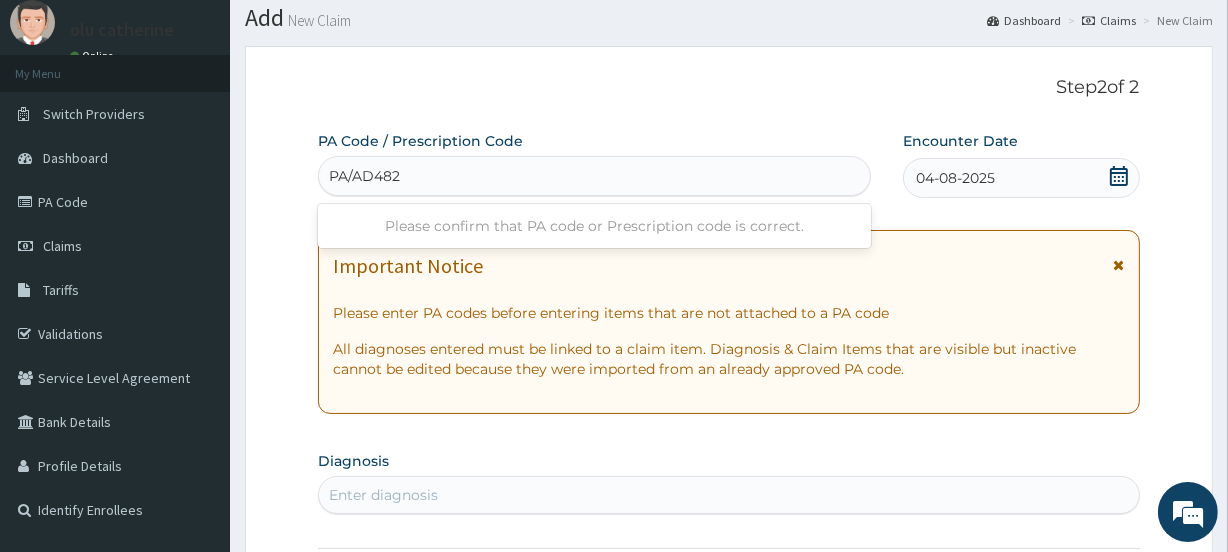 type on "PA/AD482B" 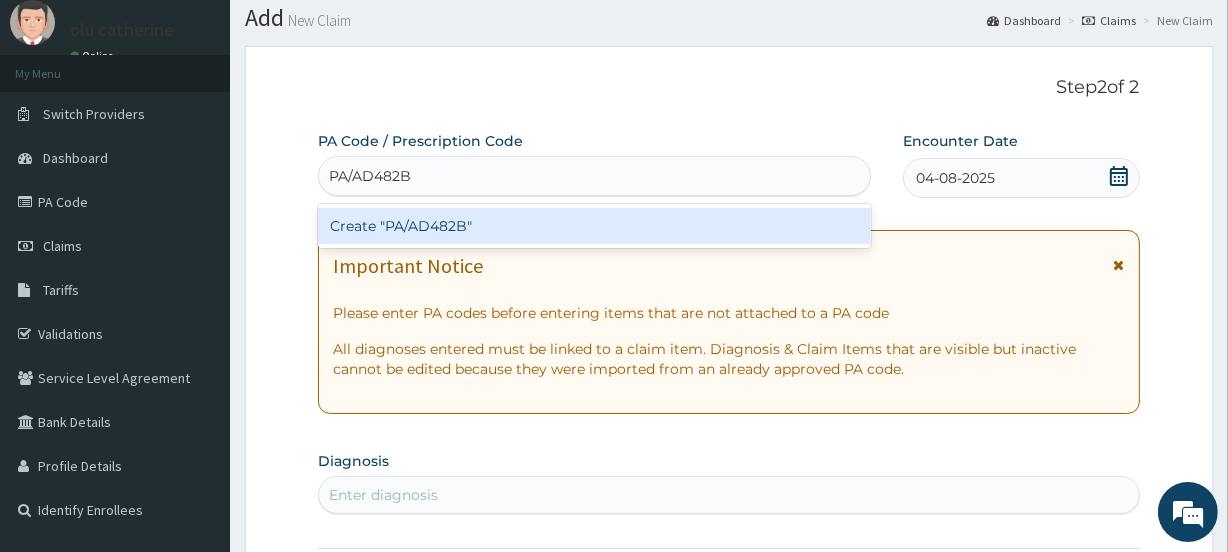 click on "Create "PA/AD482B"" at bounding box center [594, 226] 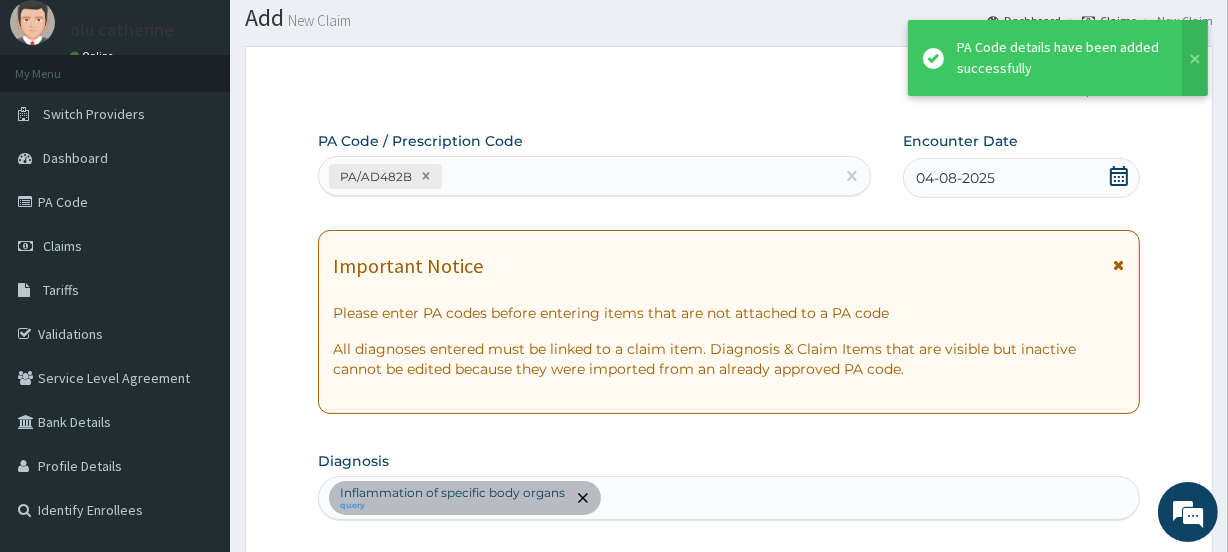 scroll, scrollTop: 555, scrollLeft: 0, axis: vertical 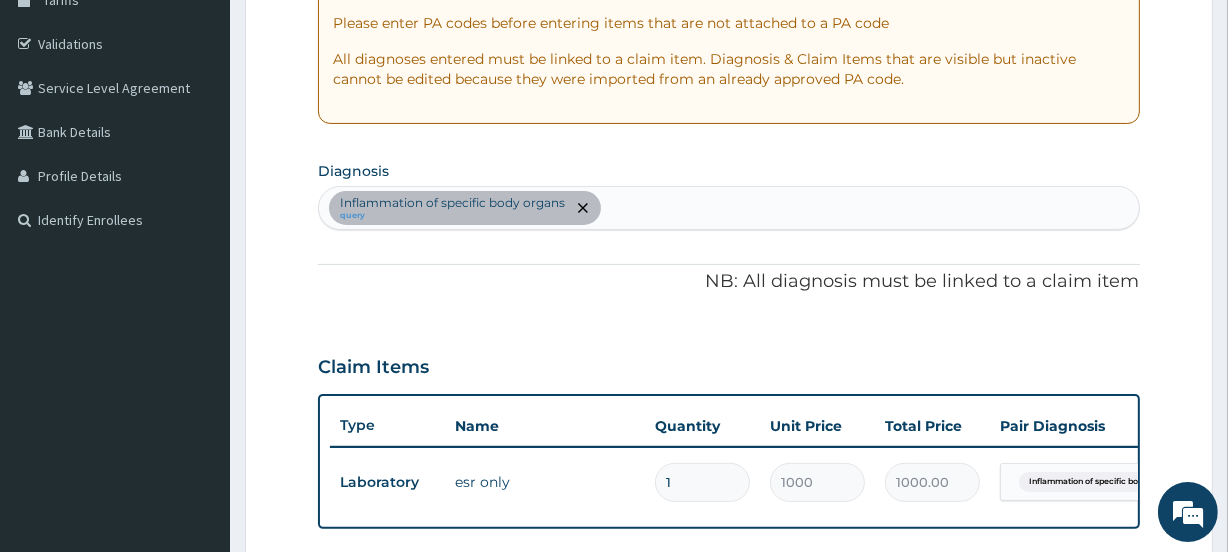 click on "Inflammation of specific body organs query" at bounding box center [728, 208] 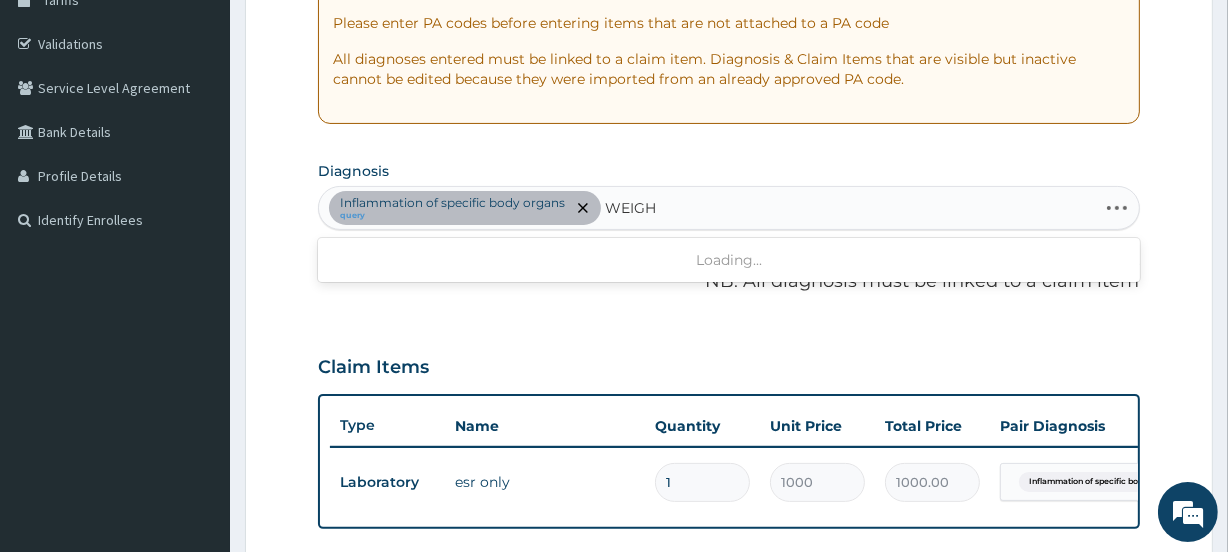 type on "WEIGHT" 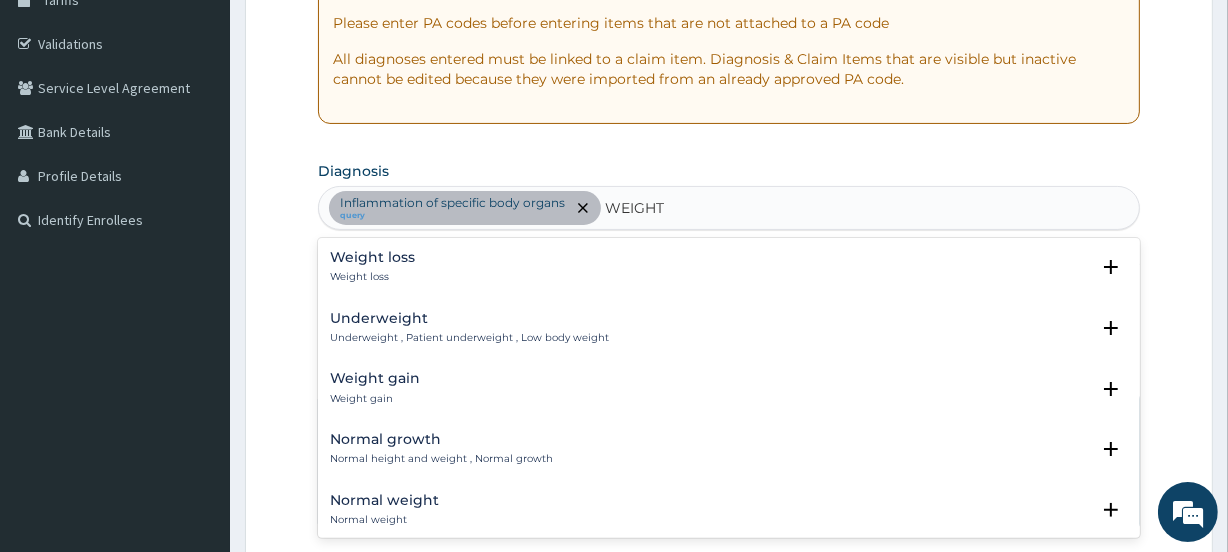 click on "Weight loss" at bounding box center (372, 277) 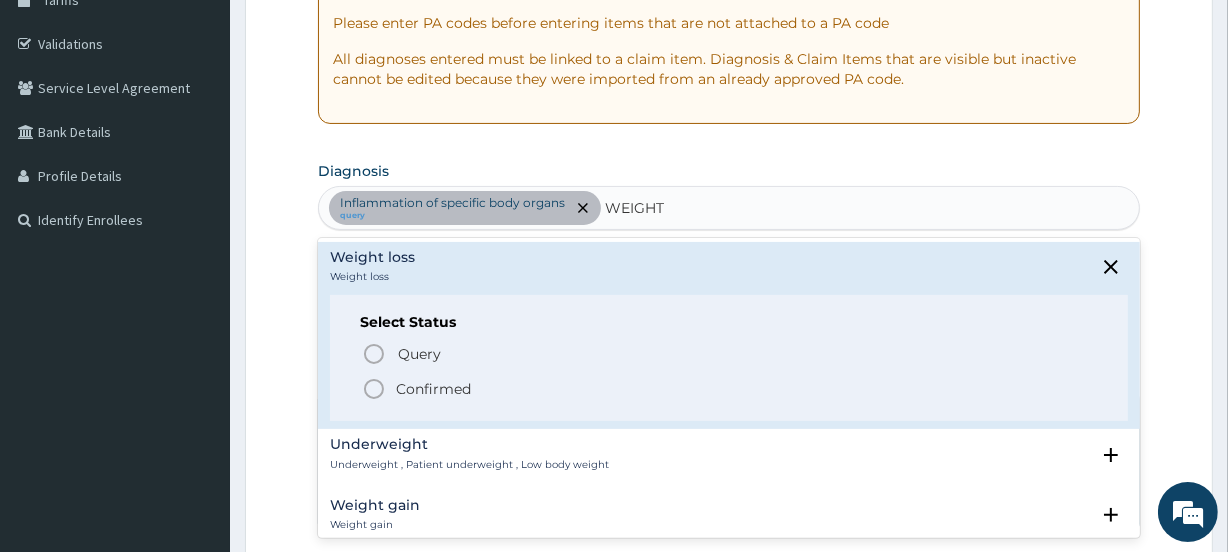 click 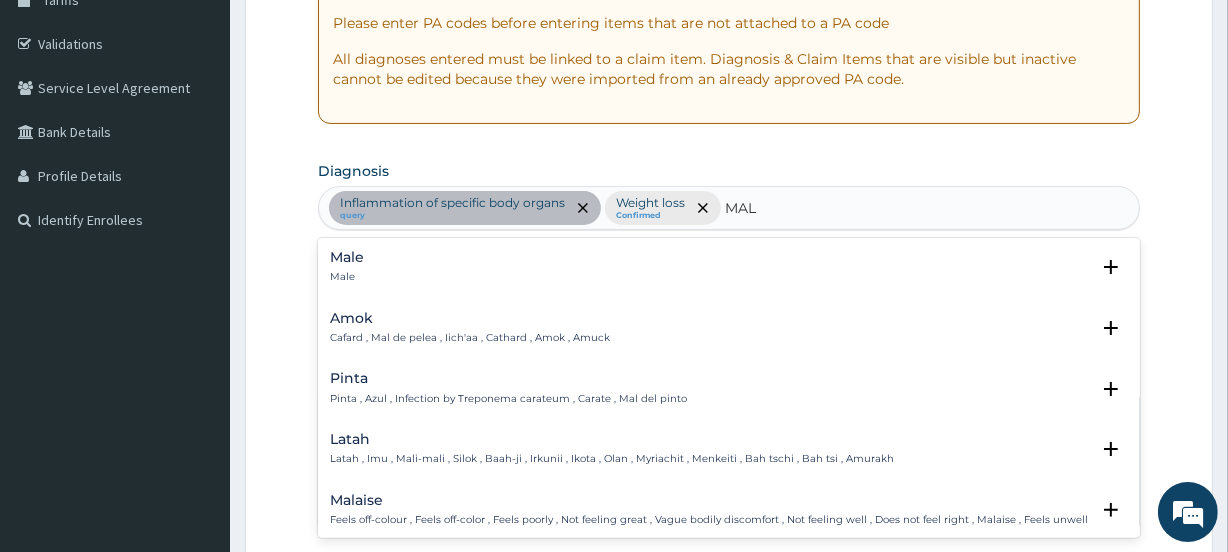 type on "MALa" 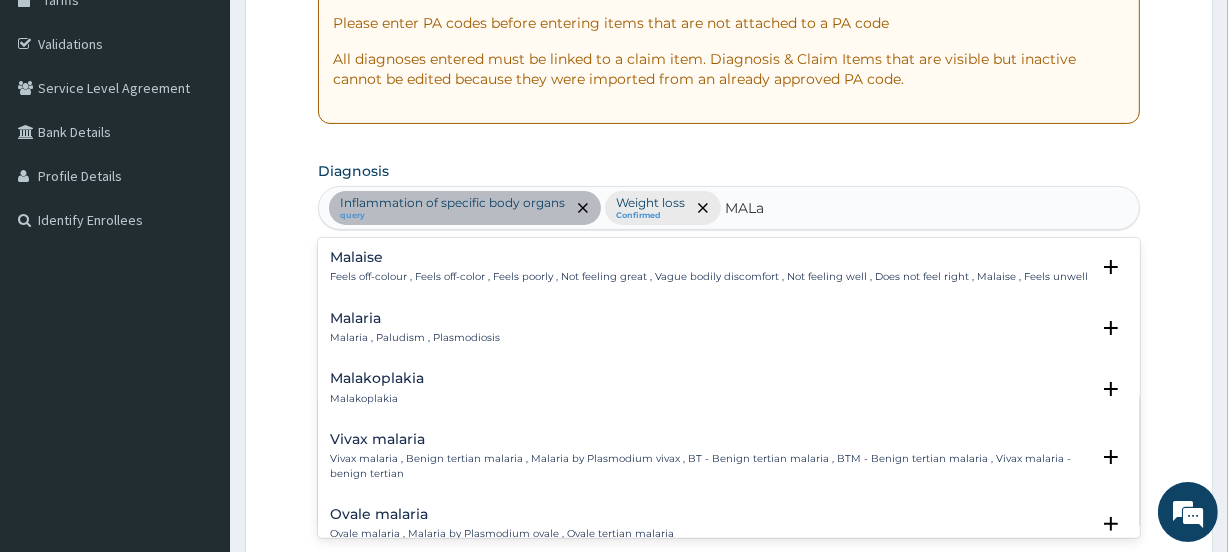 click on "Malaria Malaria , Paludism , Plasmodiosis Select Status Query Query covers suspected (?), Keep in view (kiv), Ruled out (r/o) Confirmed" at bounding box center (728, 333) 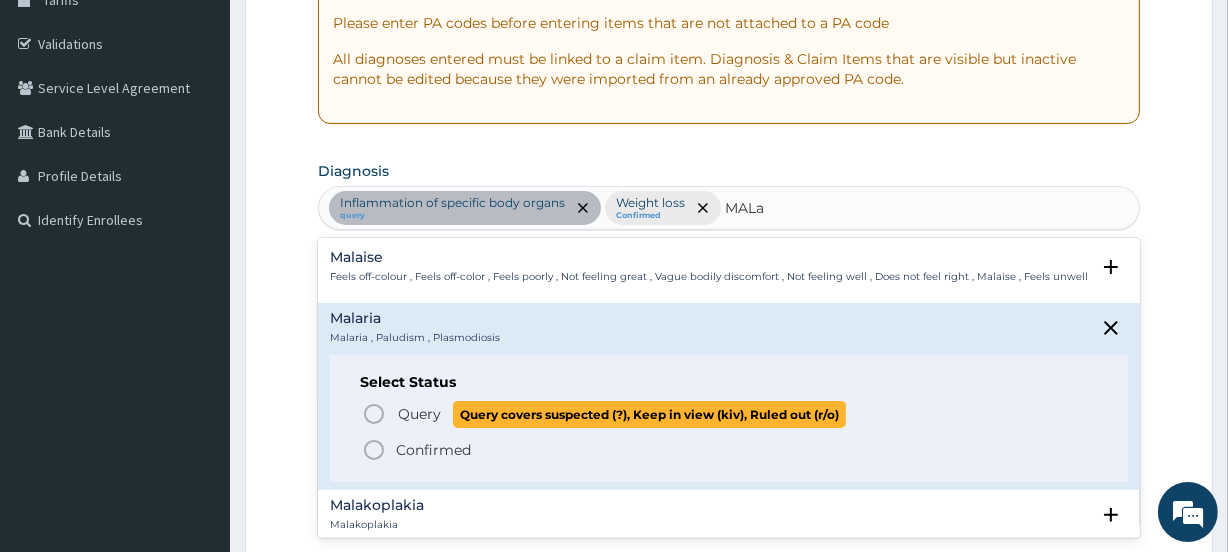 click 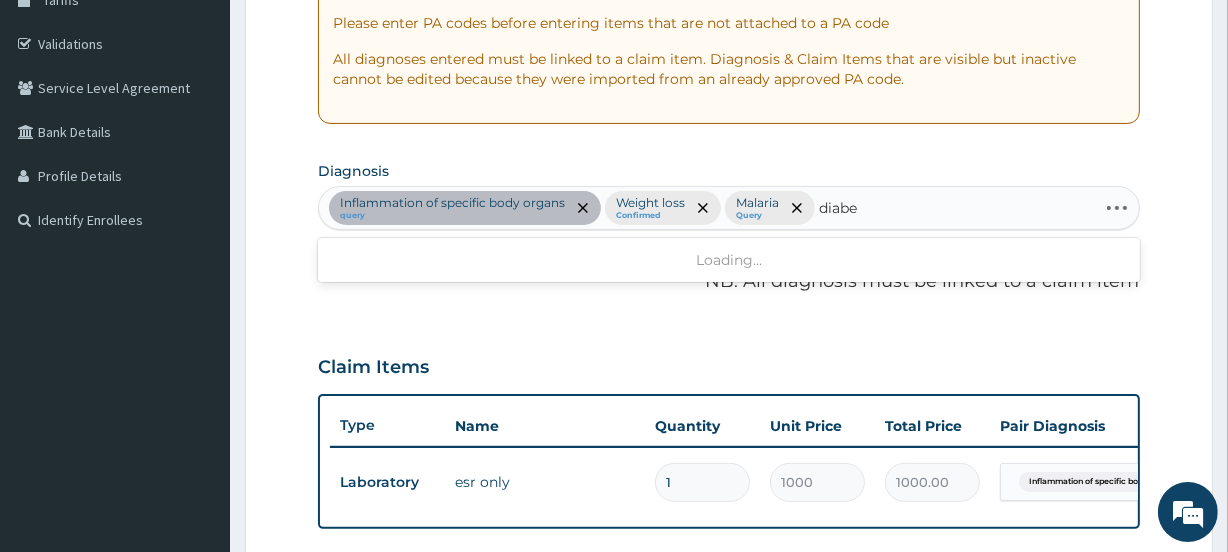 type on "diabet" 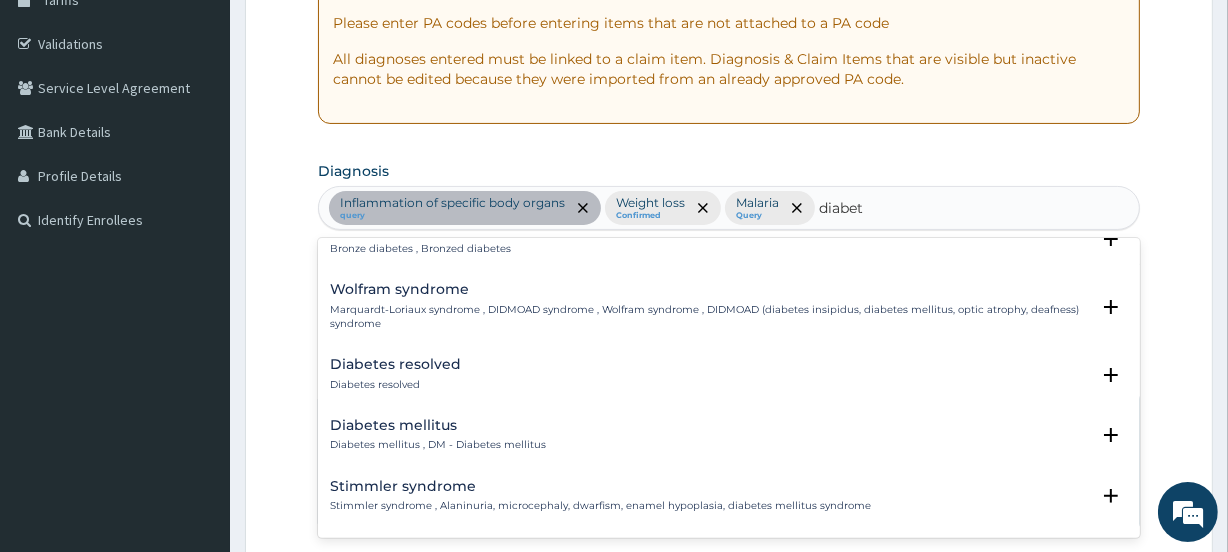 scroll, scrollTop: 313, scrollLeft: 0, axis: vertical 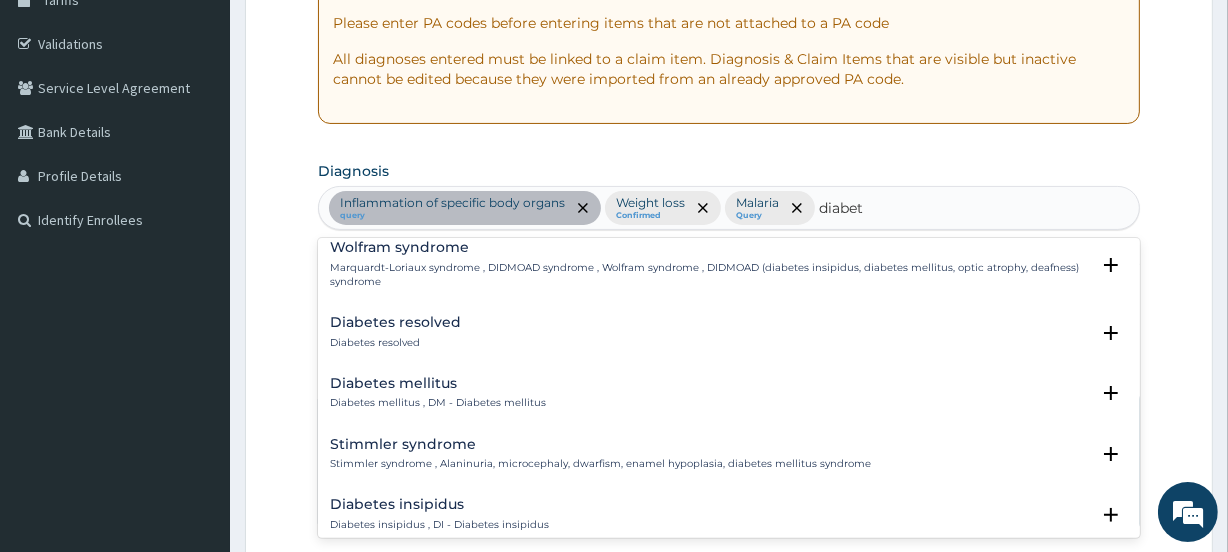 click on "Diabetes mellitus Diabetes mellitus , DM - Diabetes mellitus" at bounding box center [438, 393] 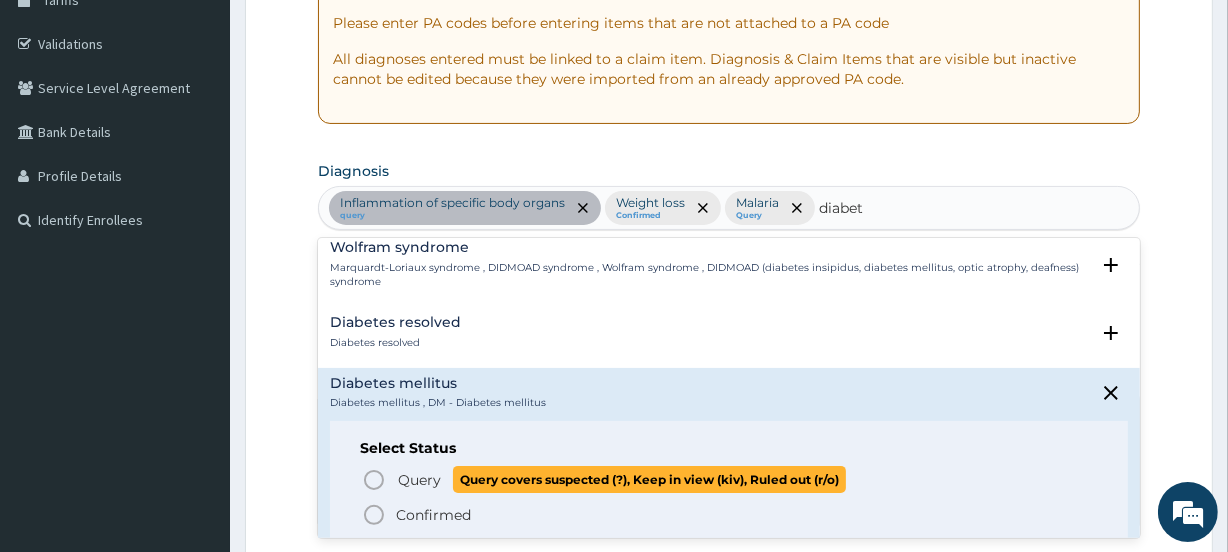 click 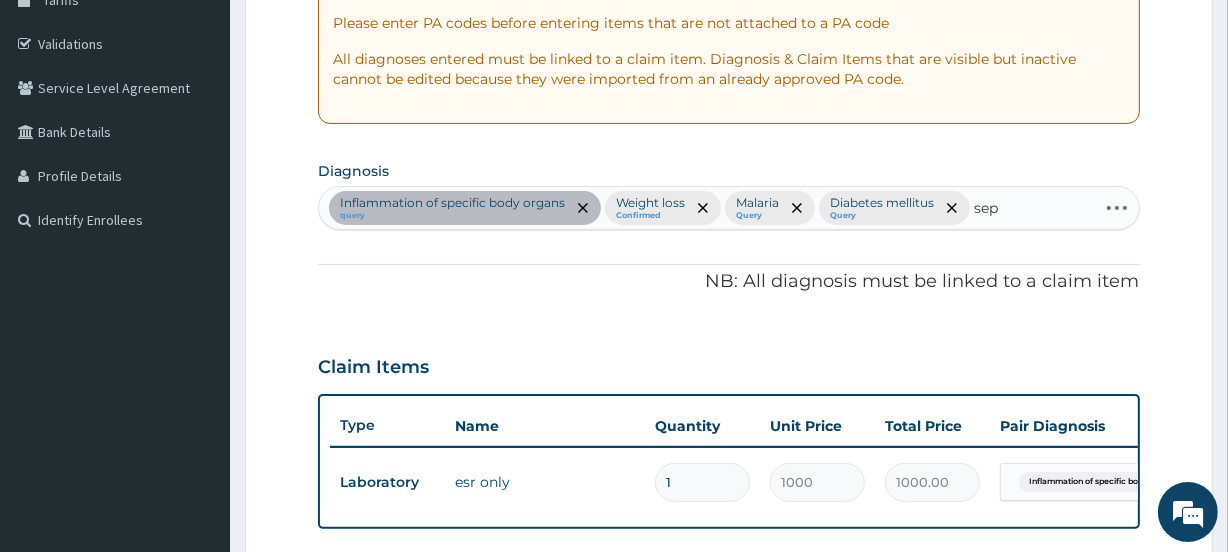 type on "seps" 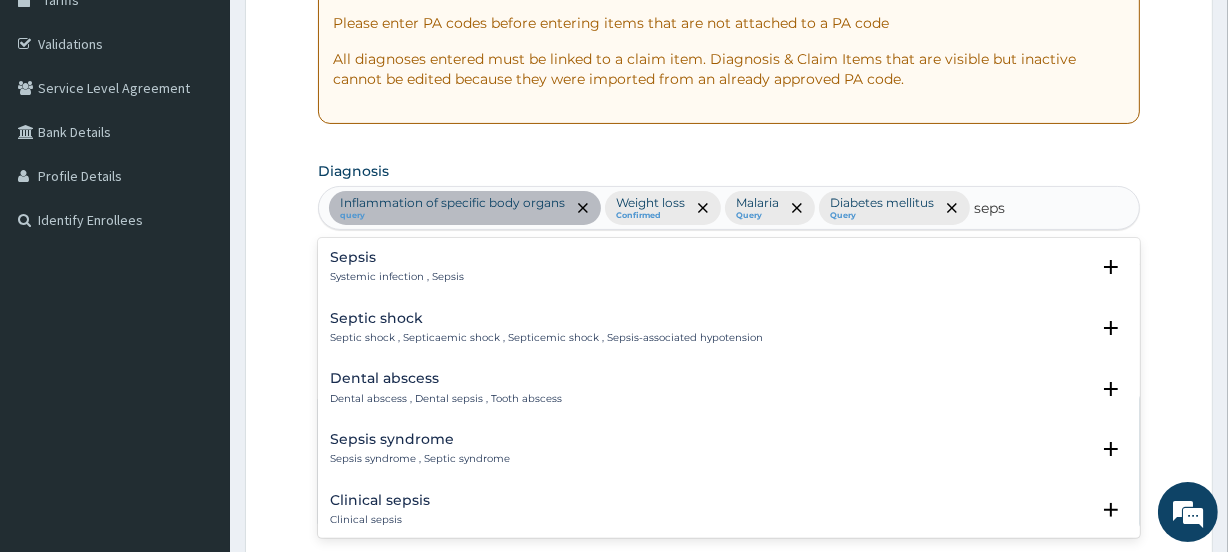 click on "Systemic infection , Sepsis" at bounding box center (397, 277) 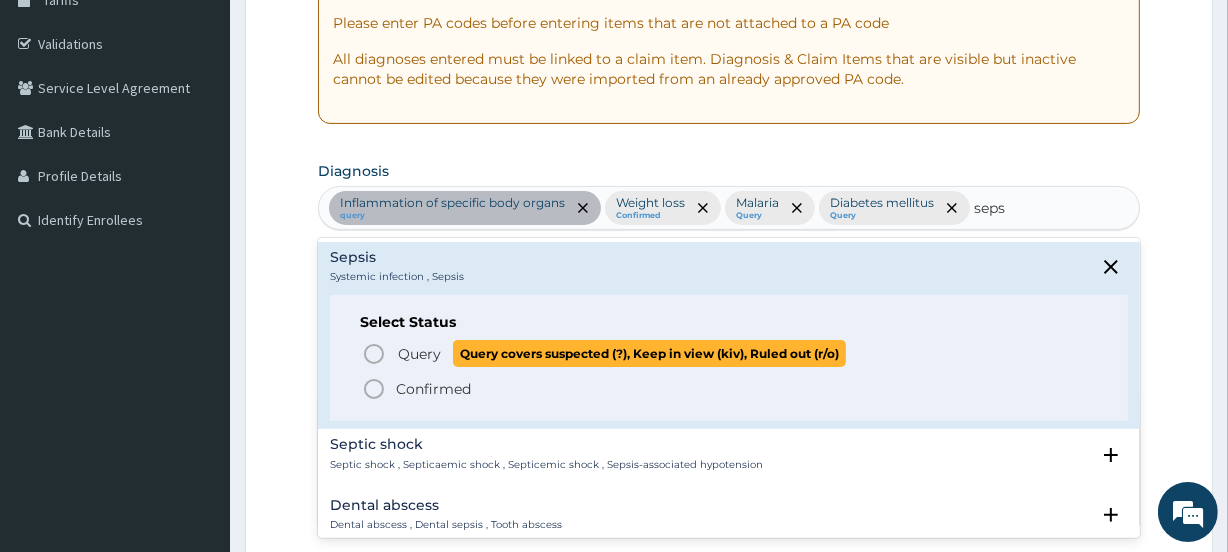 click 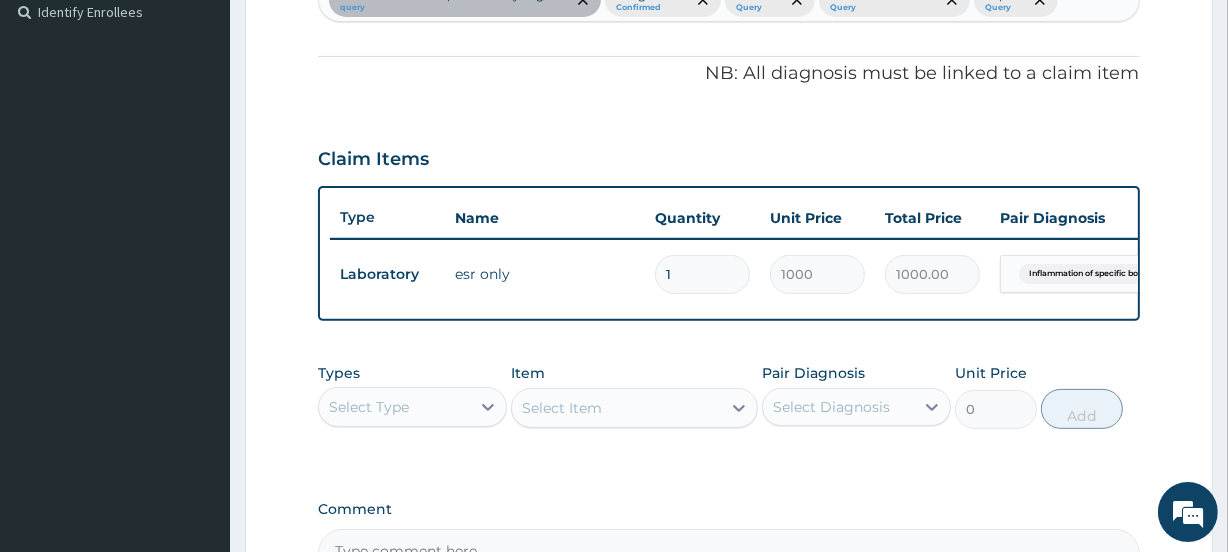 scroll, scrollTop: 807, scrollLeft: 0, axis: vertical 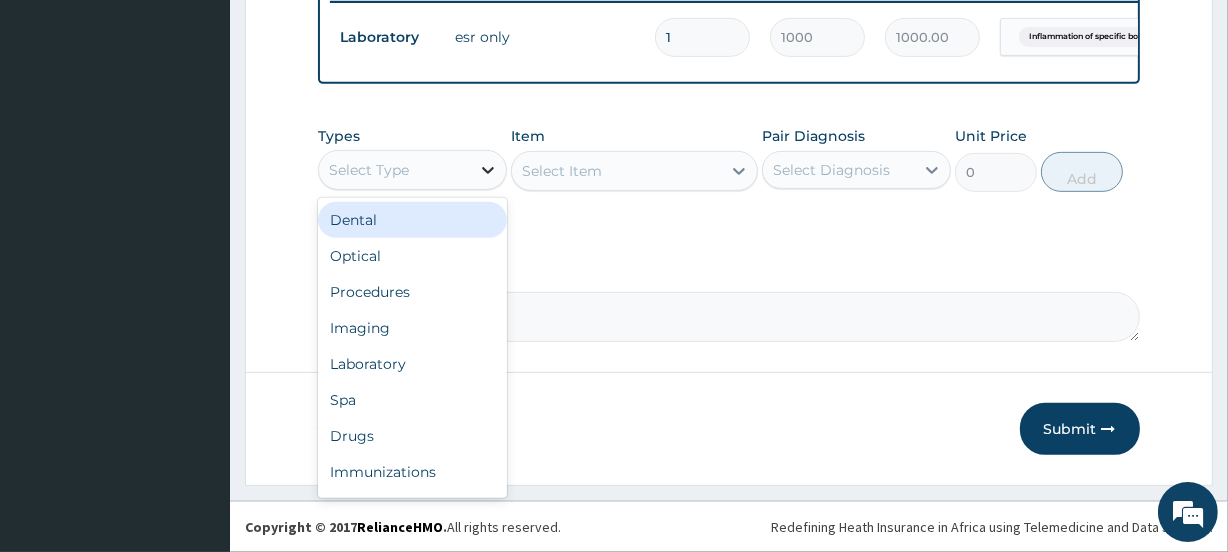 click 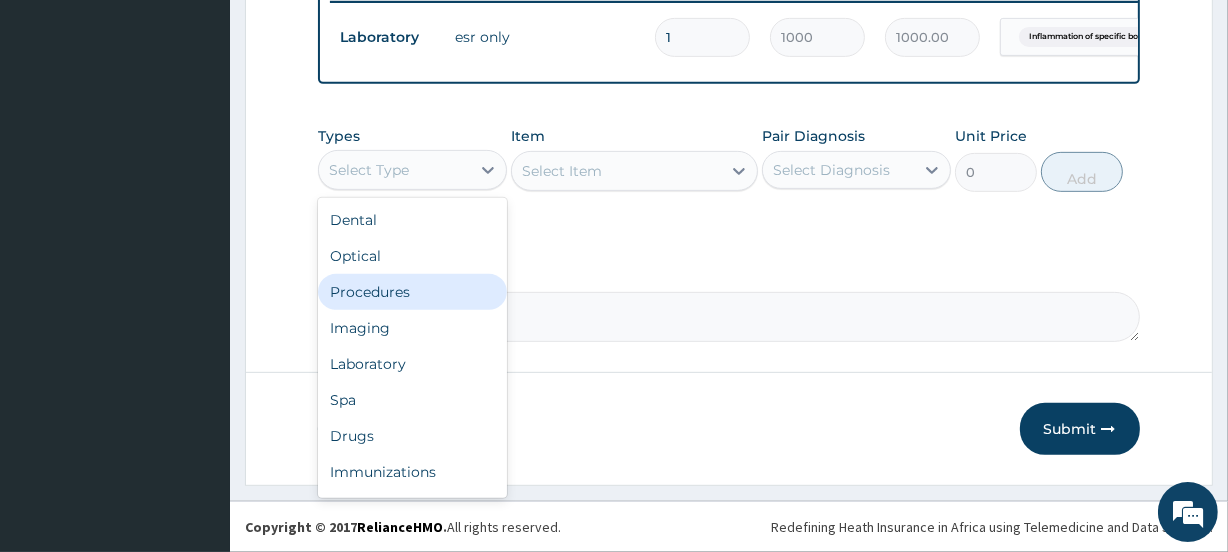 click on "Procedures" at bounding box center [412, 292] 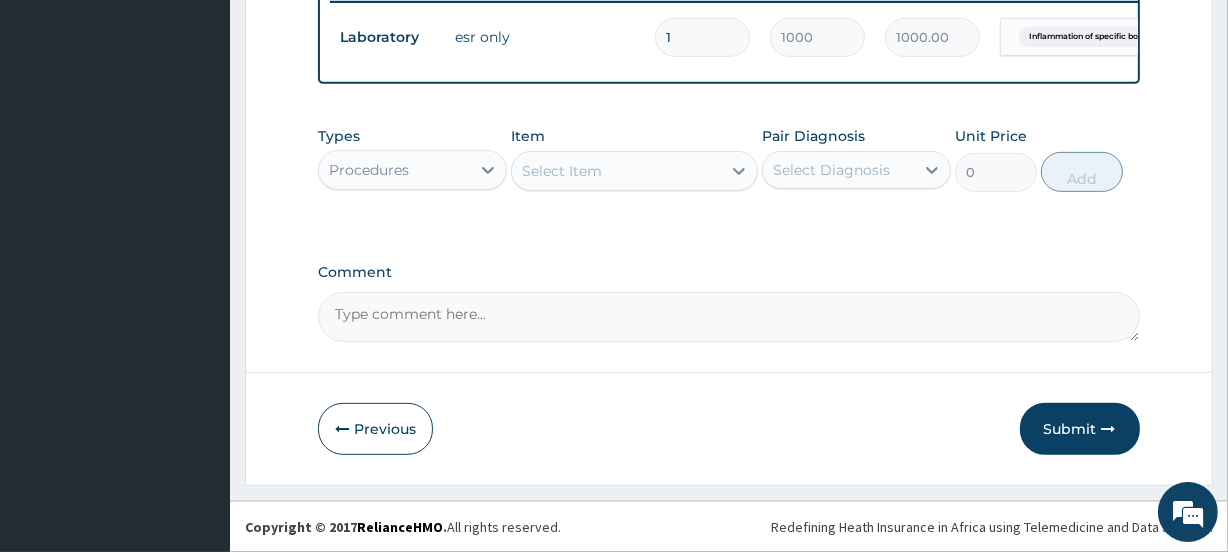 click on "Select Item" at bounding box center (616, 171) 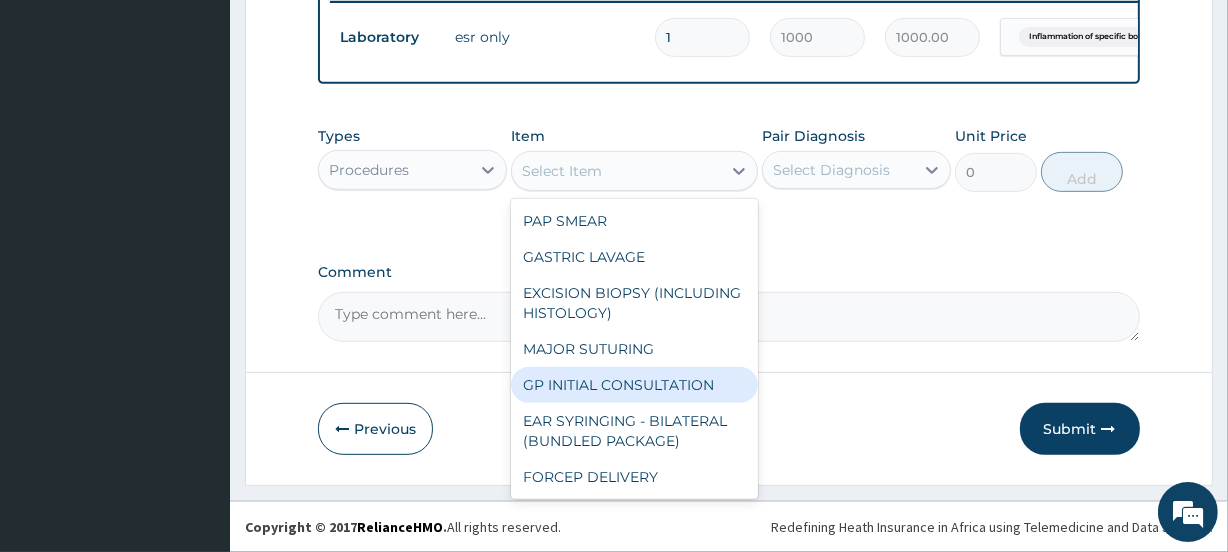 click on "GP INITIAL CONSULTATION" at bounding box center (634, 385) 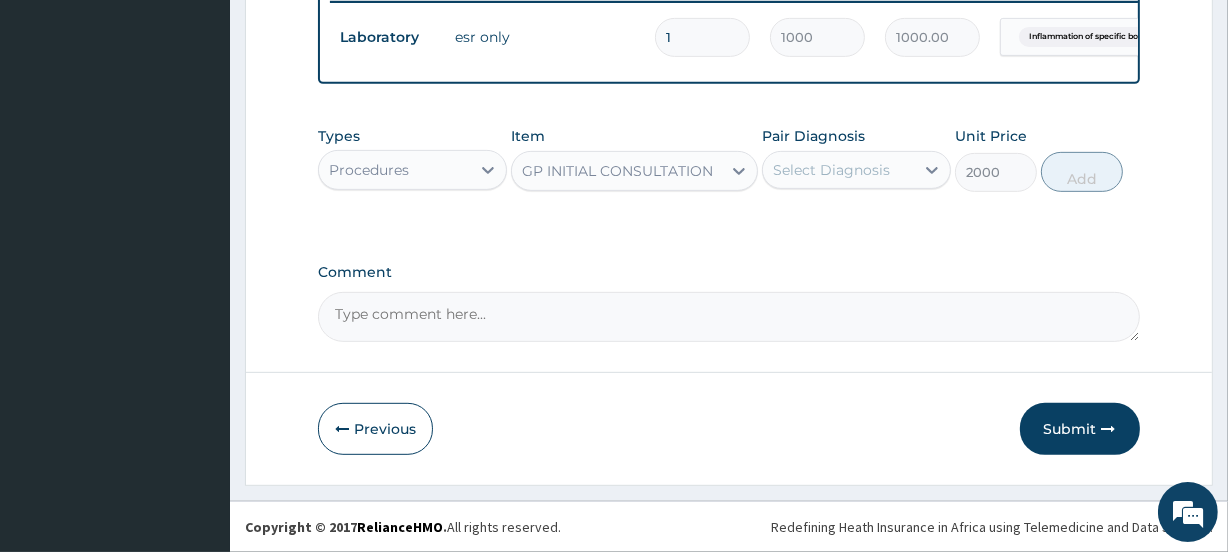 click on "Pair Diagnosis Select Diagnosis" at bounding box center (856, 159) 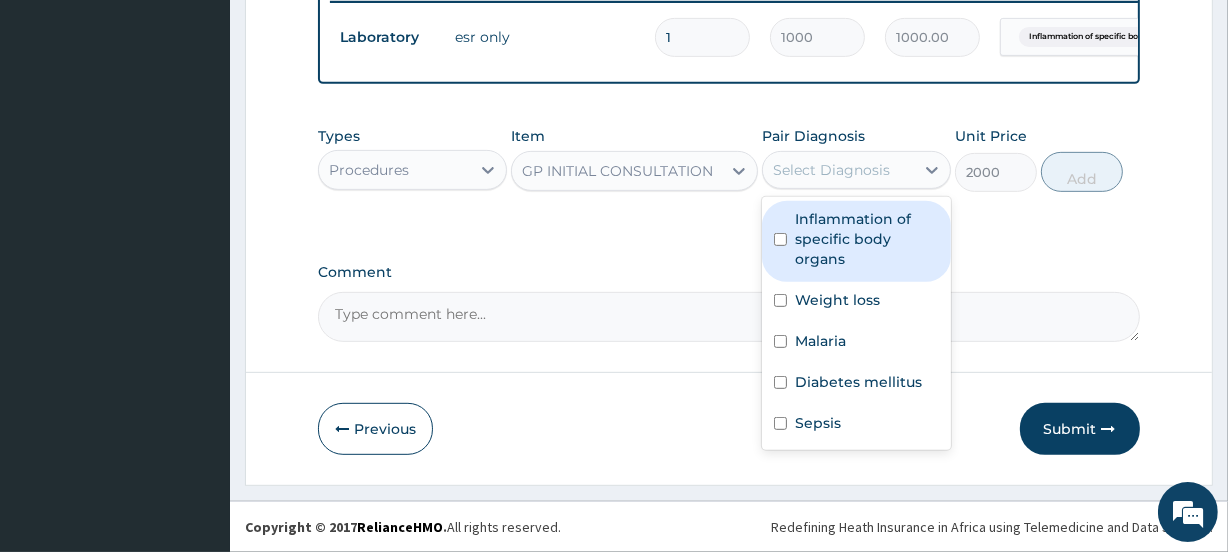 click at bounding box center [780, 239] 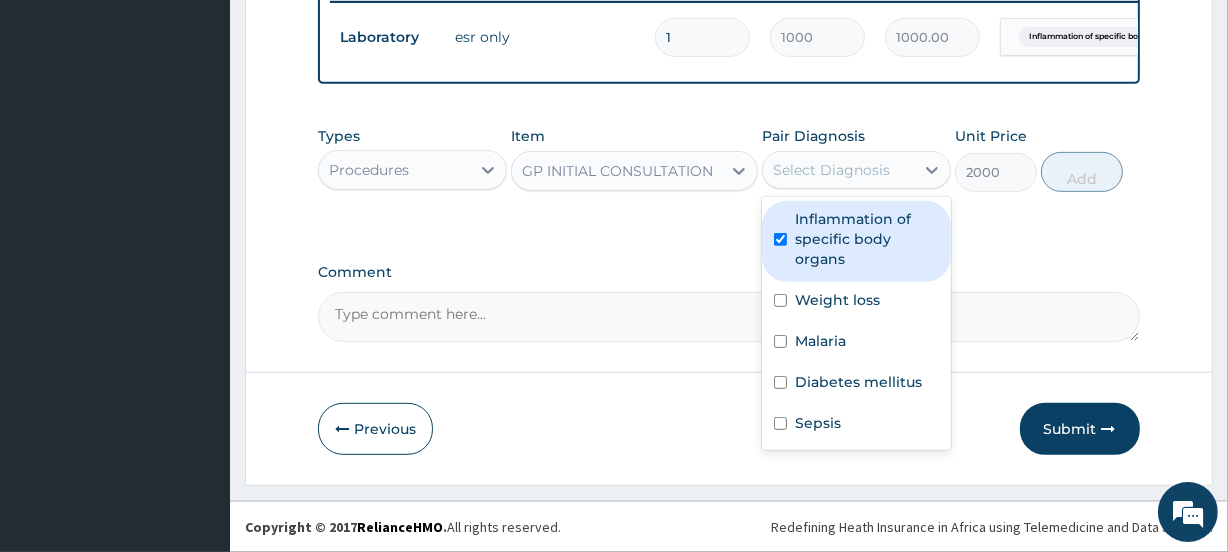 checkbox on "true" 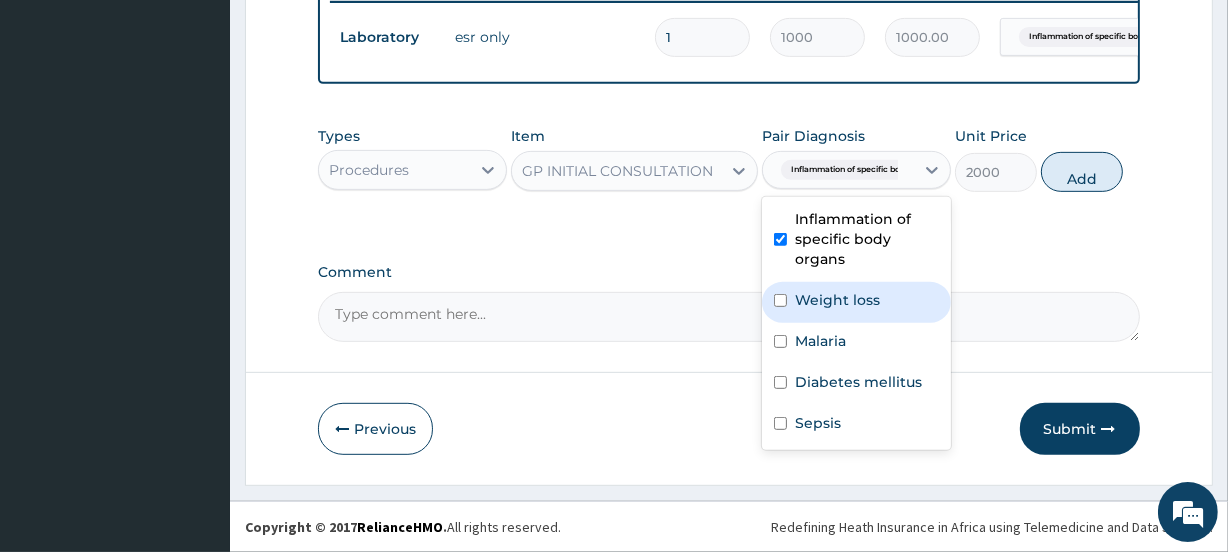 click at bounding box center (780, 300) 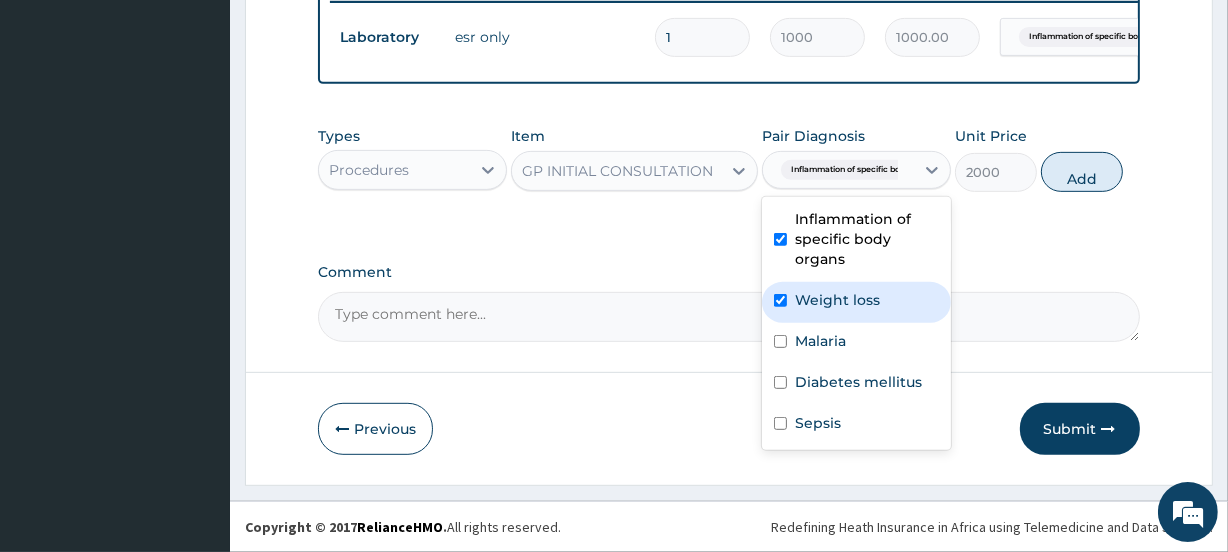 checkbox on "true" 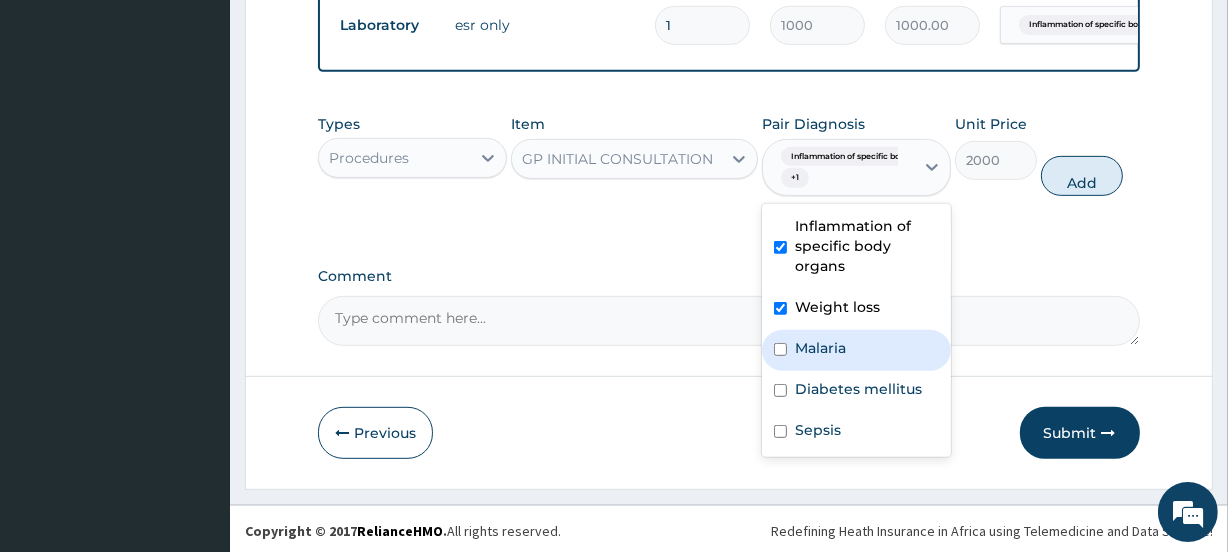 click at bounding box center [780, 349] 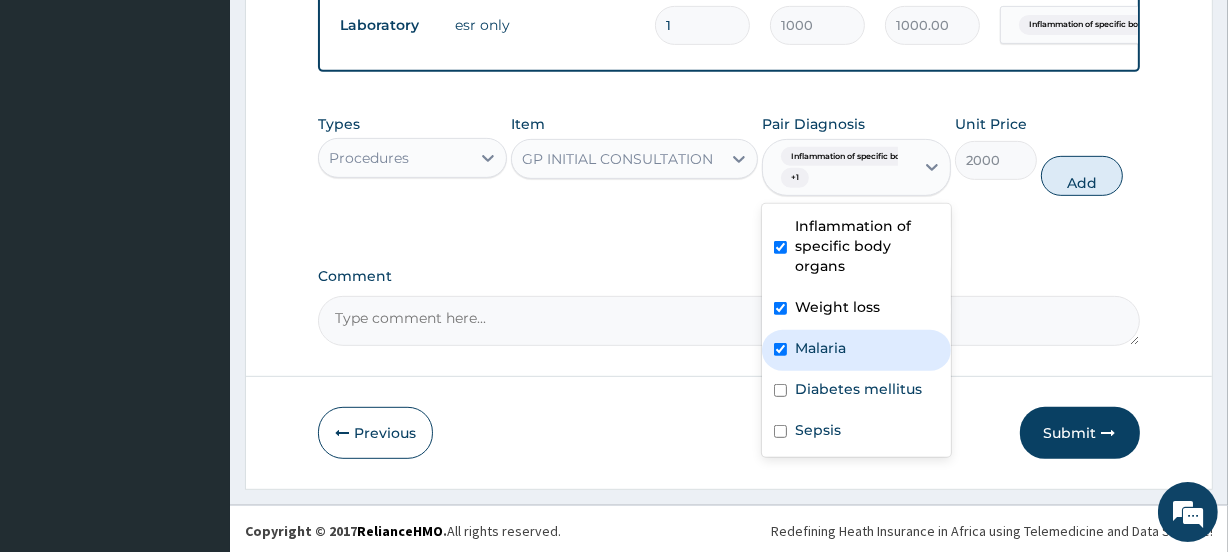checkbox on "true" 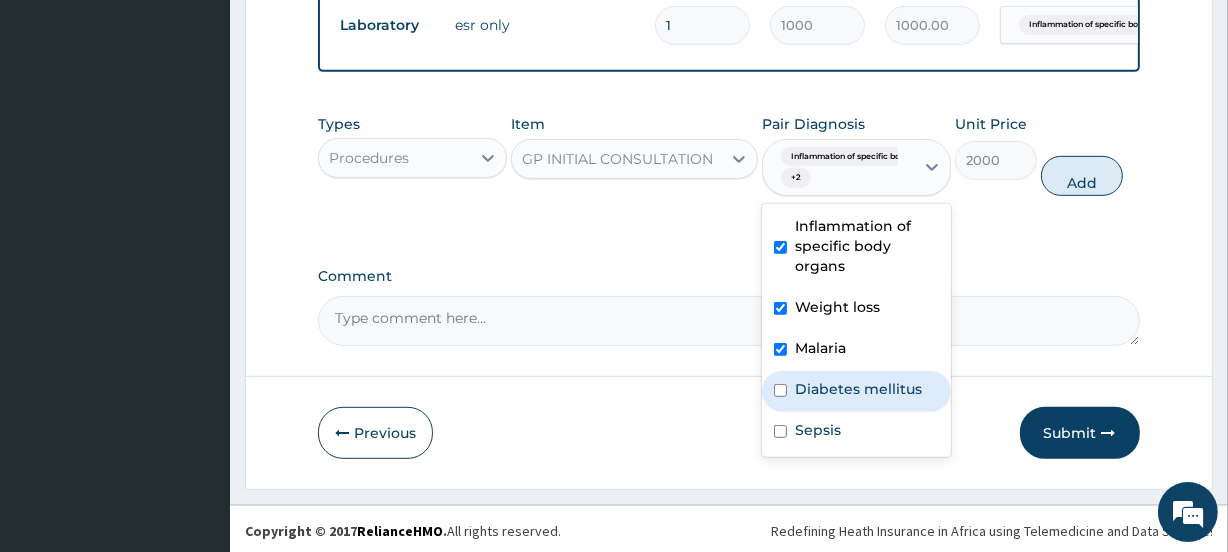 click at bounding box center [780, 390] 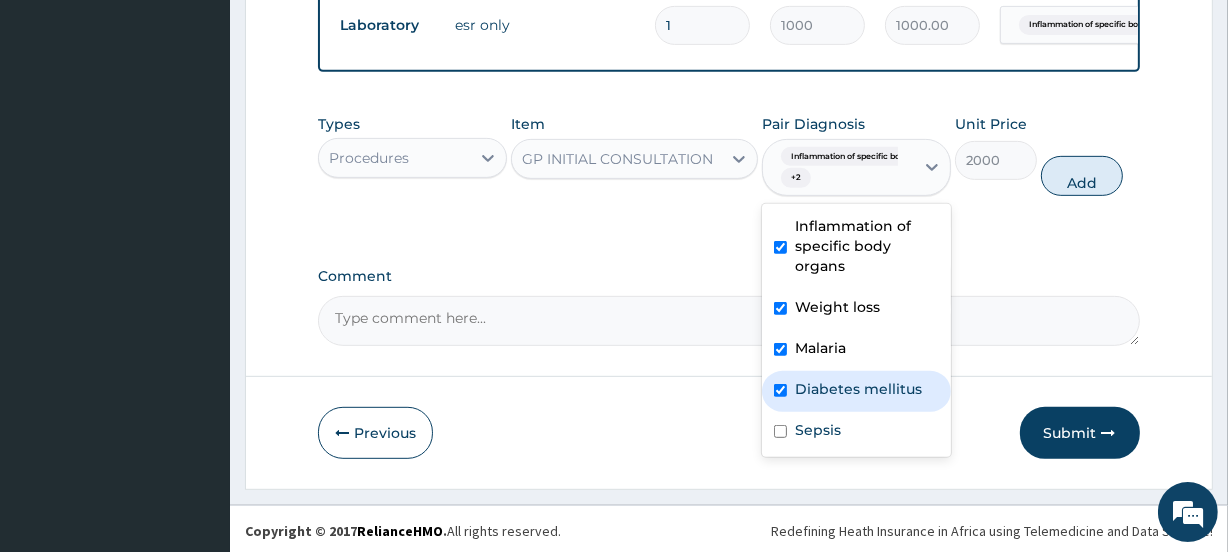 checkbox on "true" 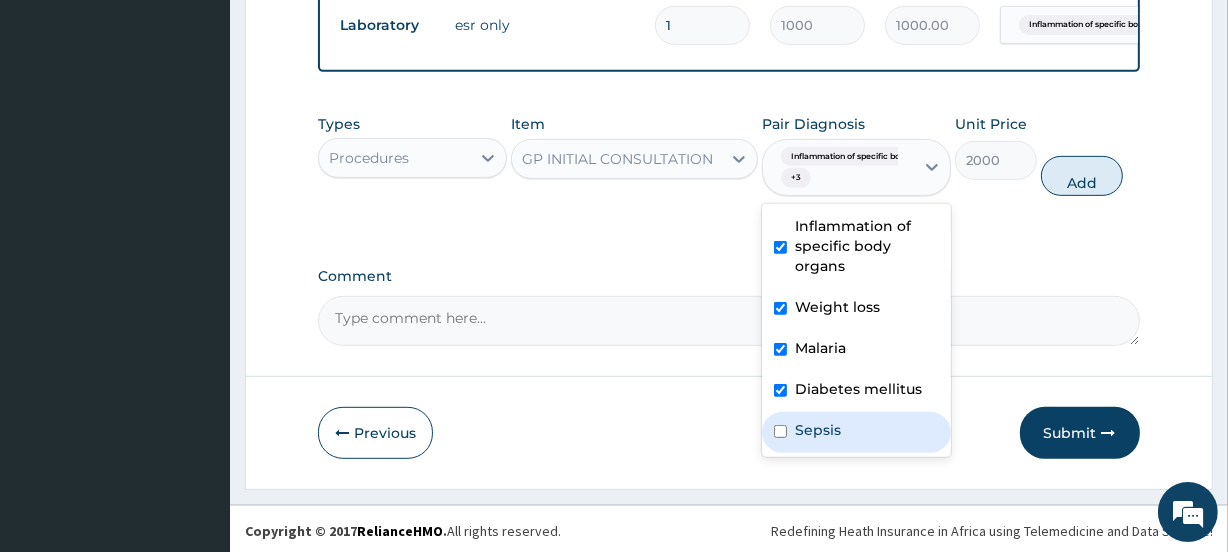 click at bounding box center [780, 431] 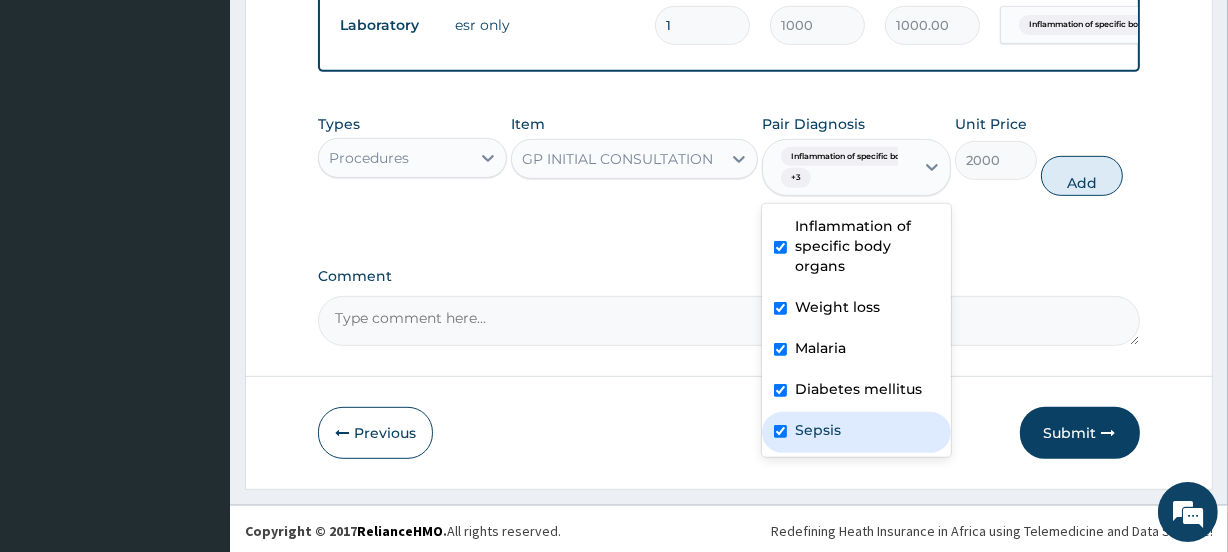 checkbox on "true" 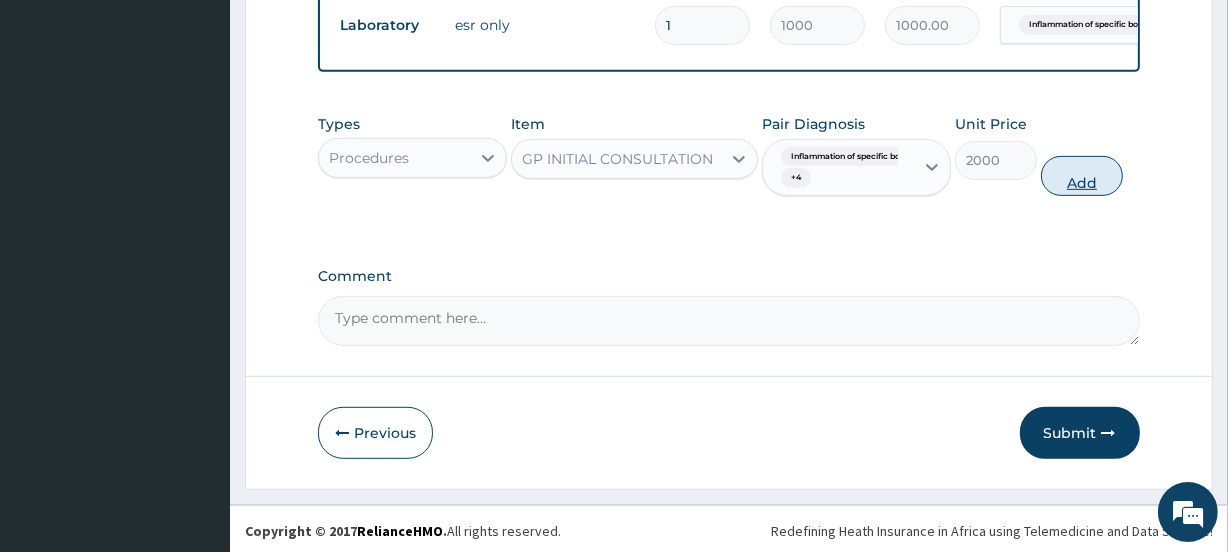 click on "Add" at bounding box center (1082, 176) 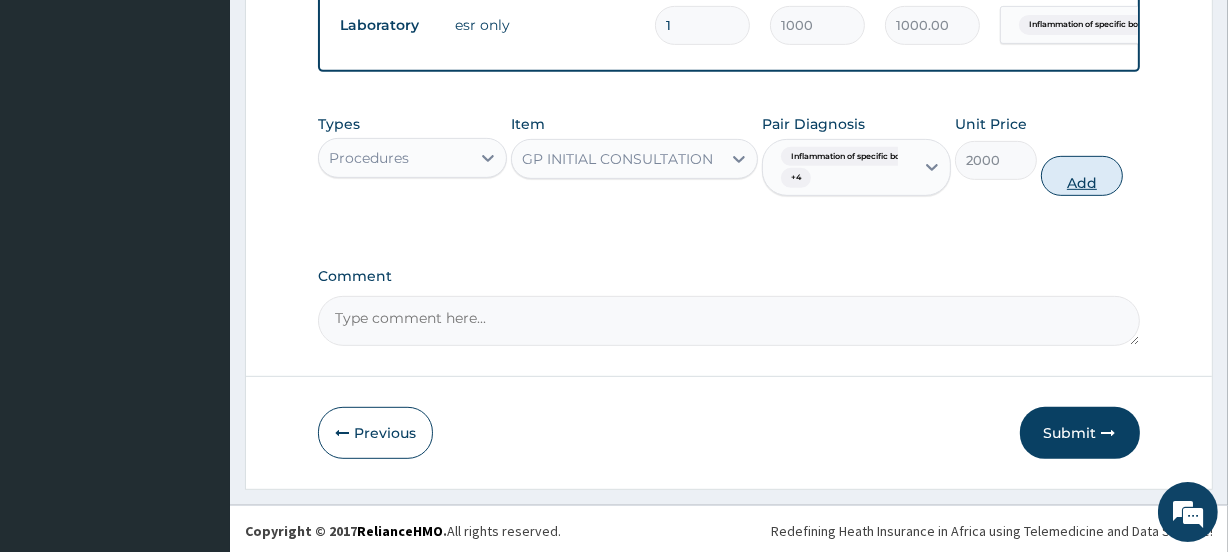 type on "0" 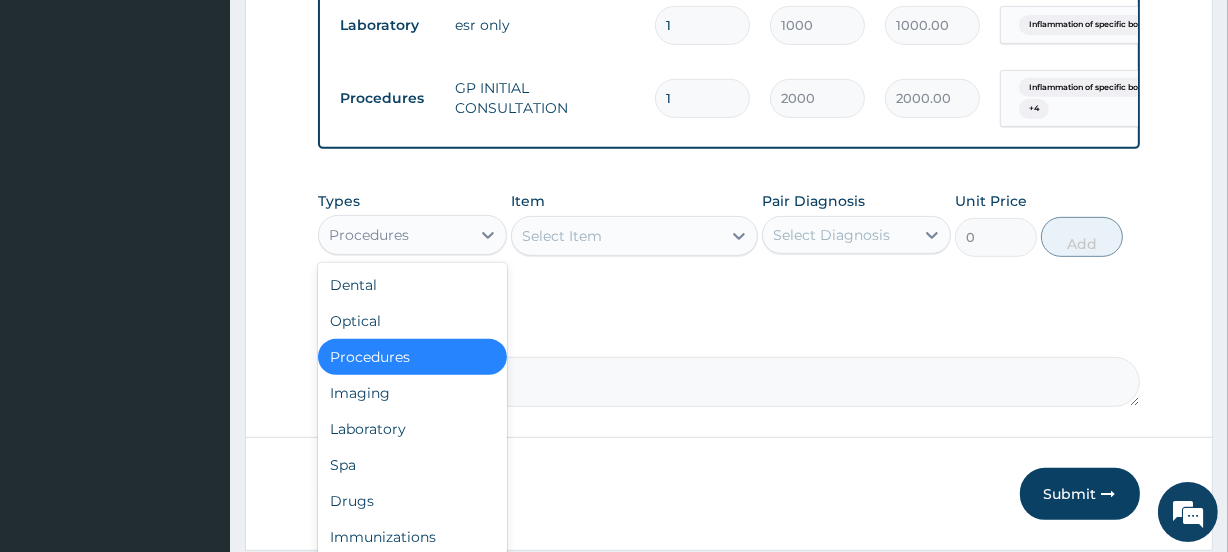 click on "Procedures" at bounding box center (394, 235) 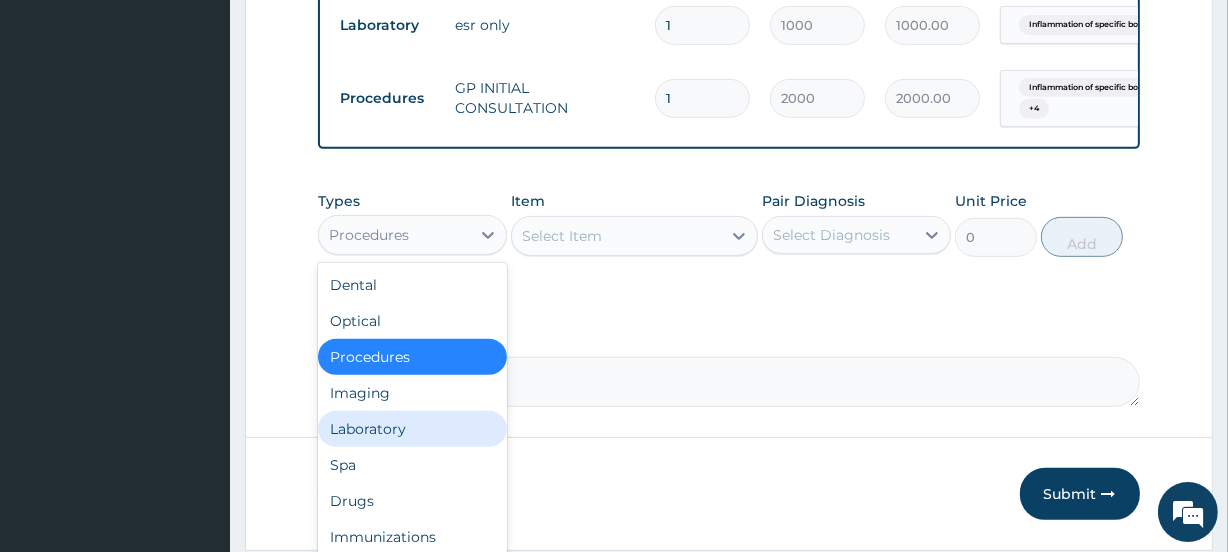 click on "Laboratory" at bounding box center (412, 429) 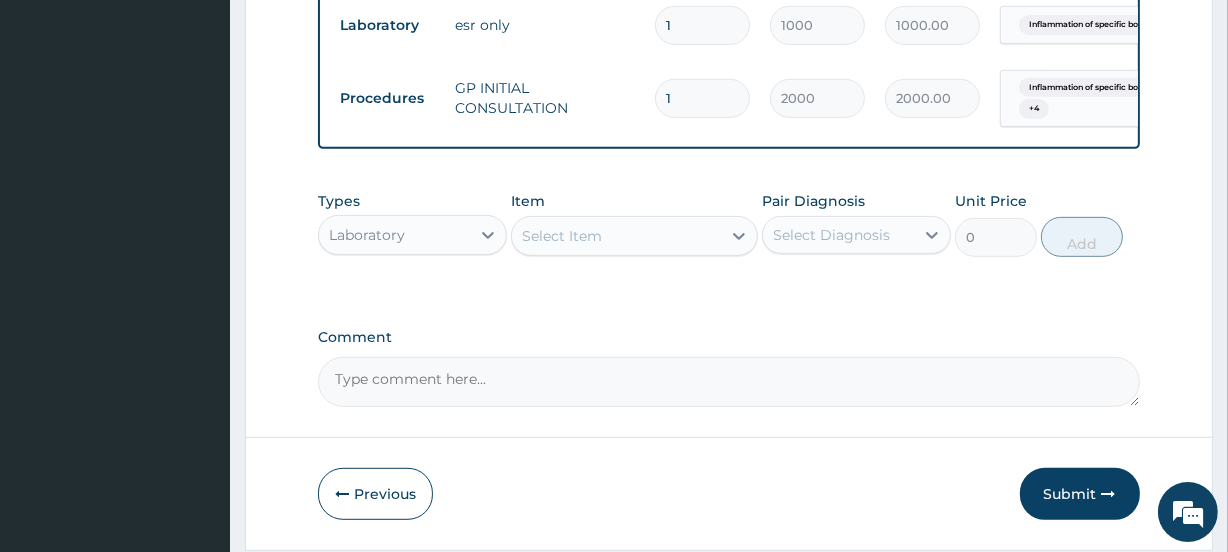 click on "Select Item" at bounding box center [616, 236] 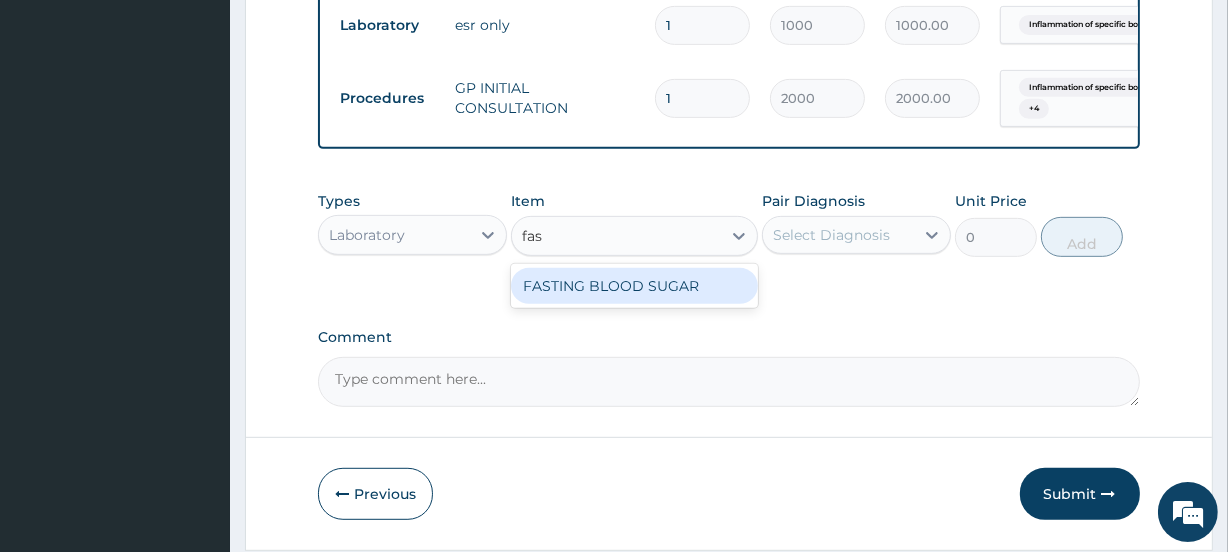 type on "fast" 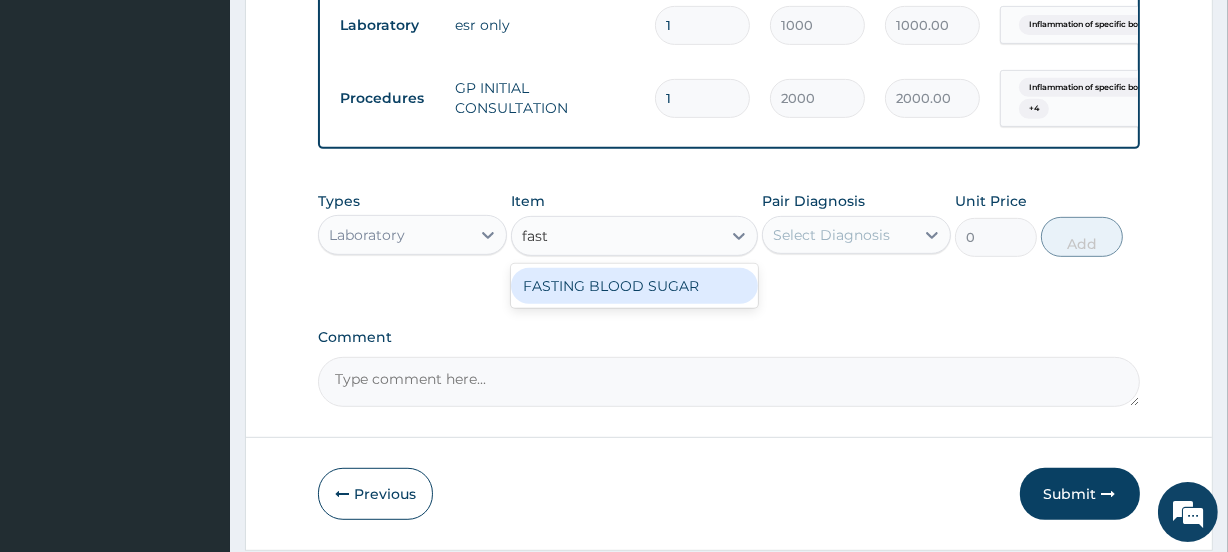 click on "FASTING BLOOD SUGAR" at bounding box center [634, 286] 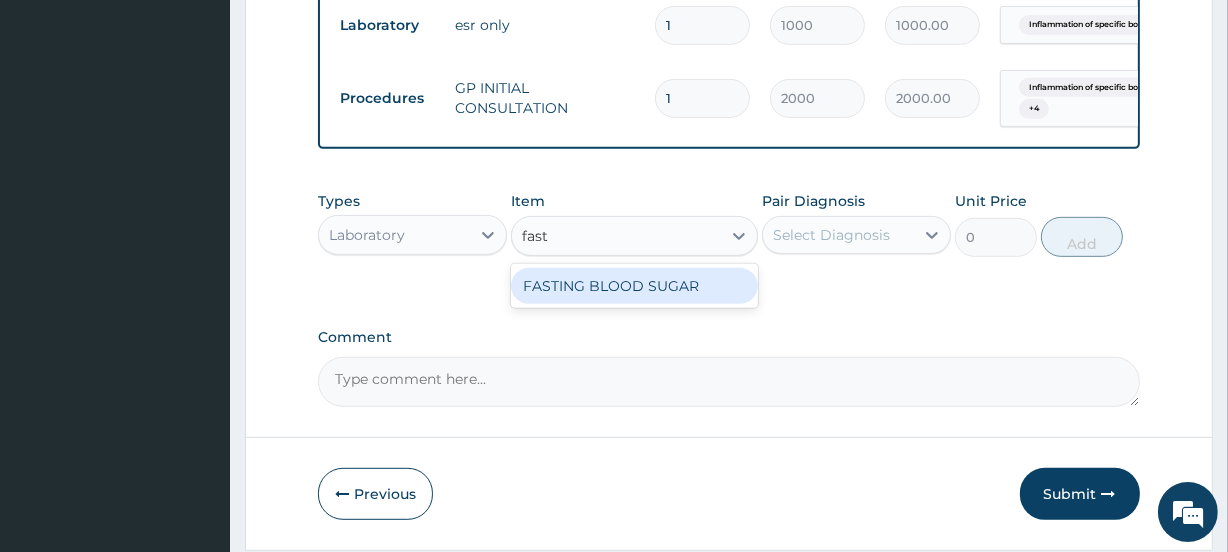 type 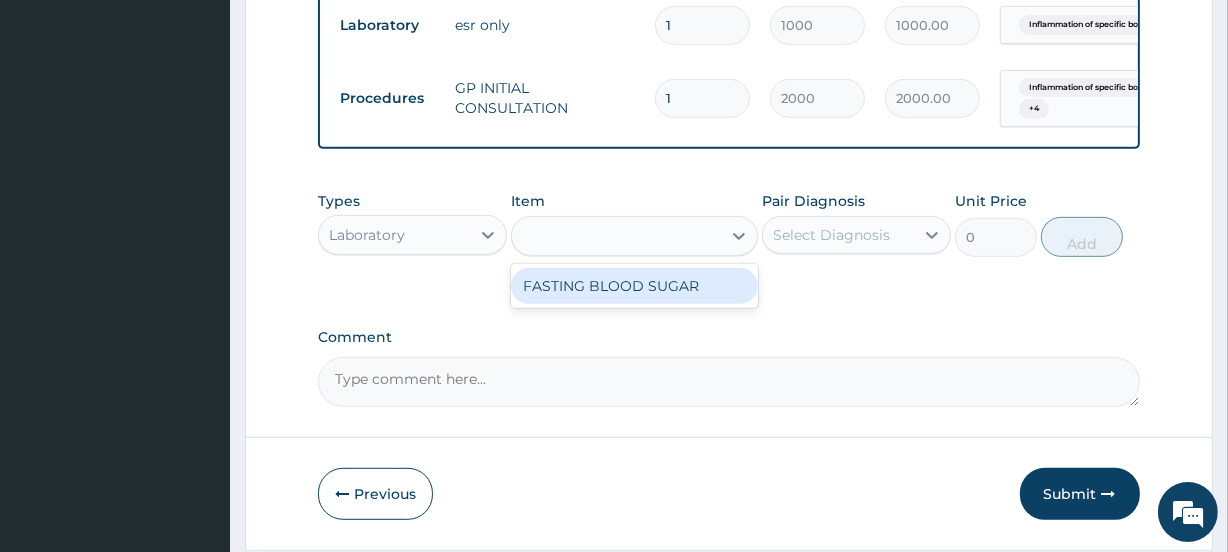 type on "1000" 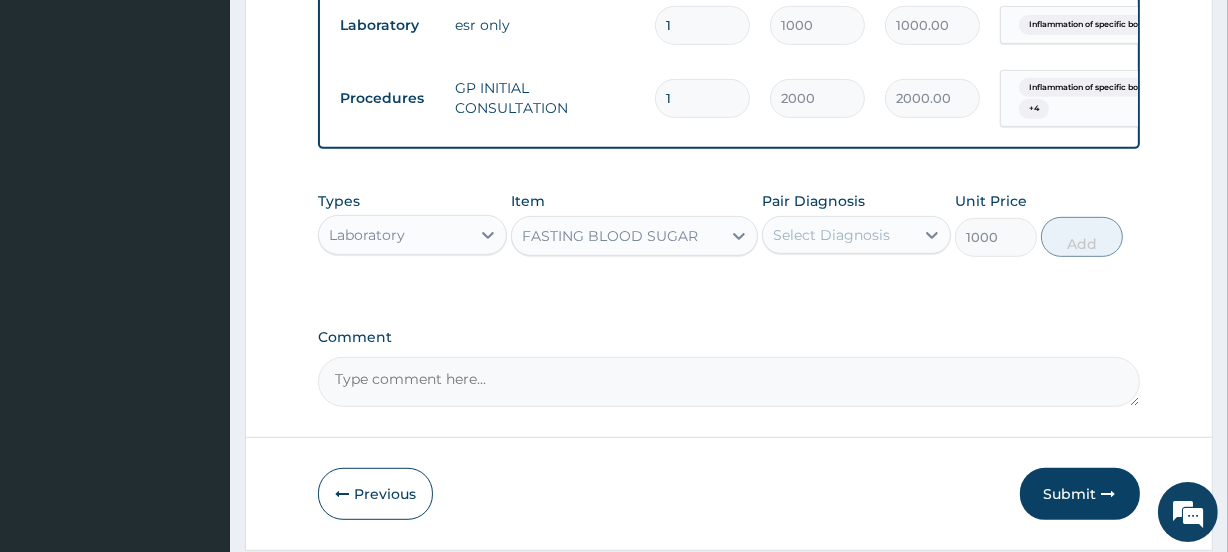 click on "Select Diagnosis" at bounding box center [831, 235] 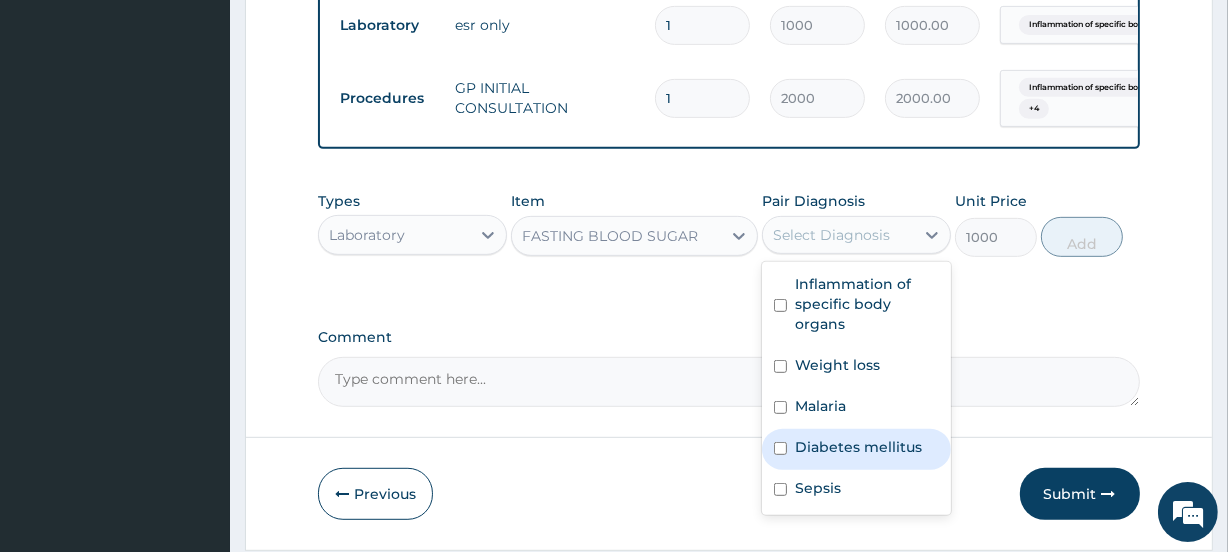 click at bounding box center (780, 448) 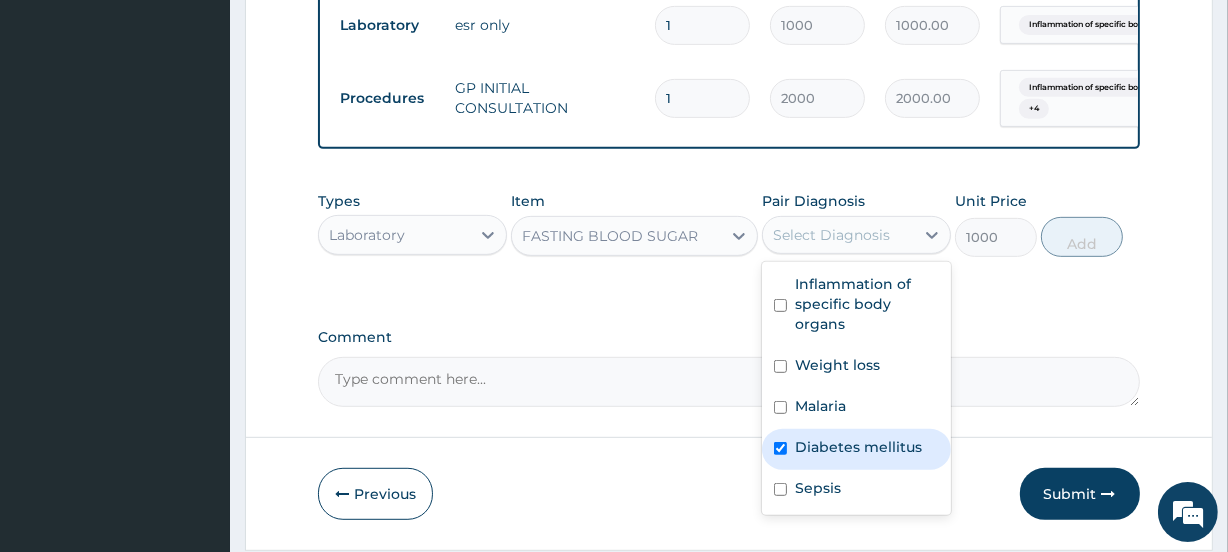 checkbox on "true" 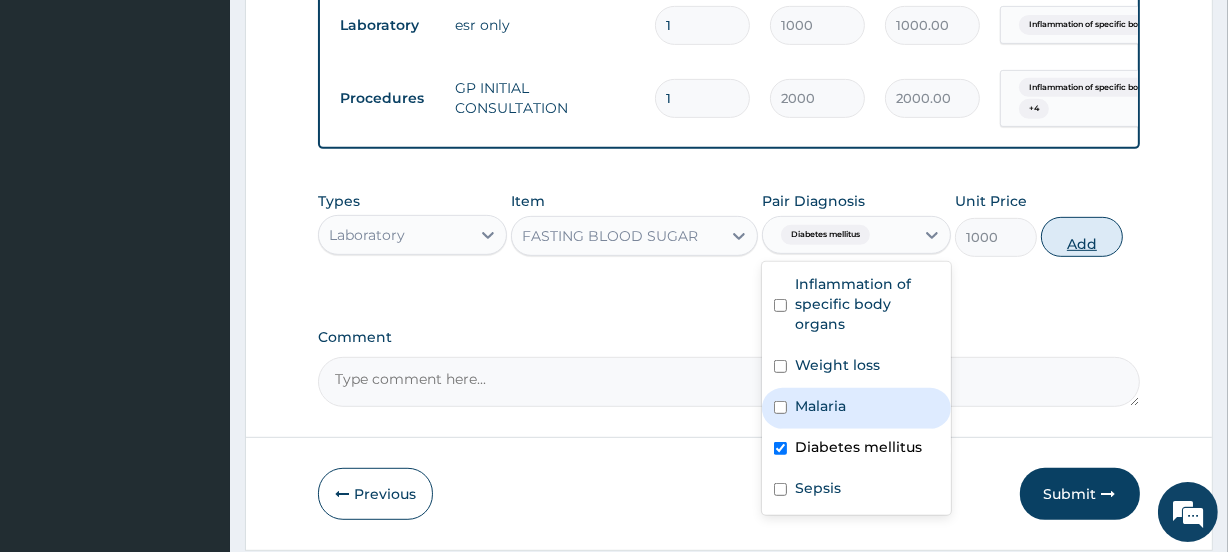 click on "Add" at bounding box center (1082, 237) 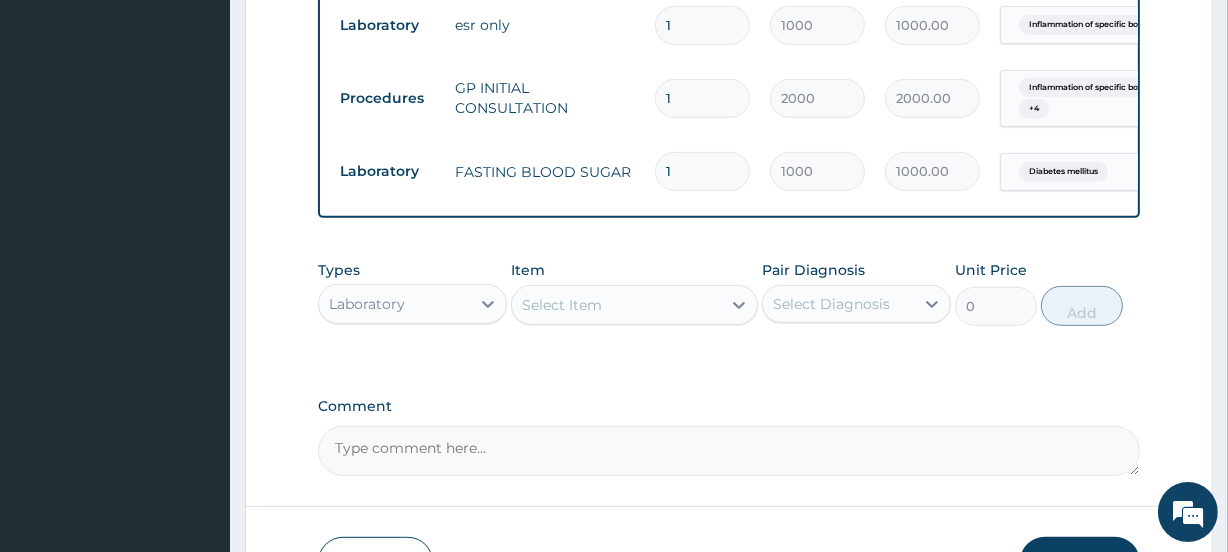 click on "Select Item" at bounding box center (562, 305) 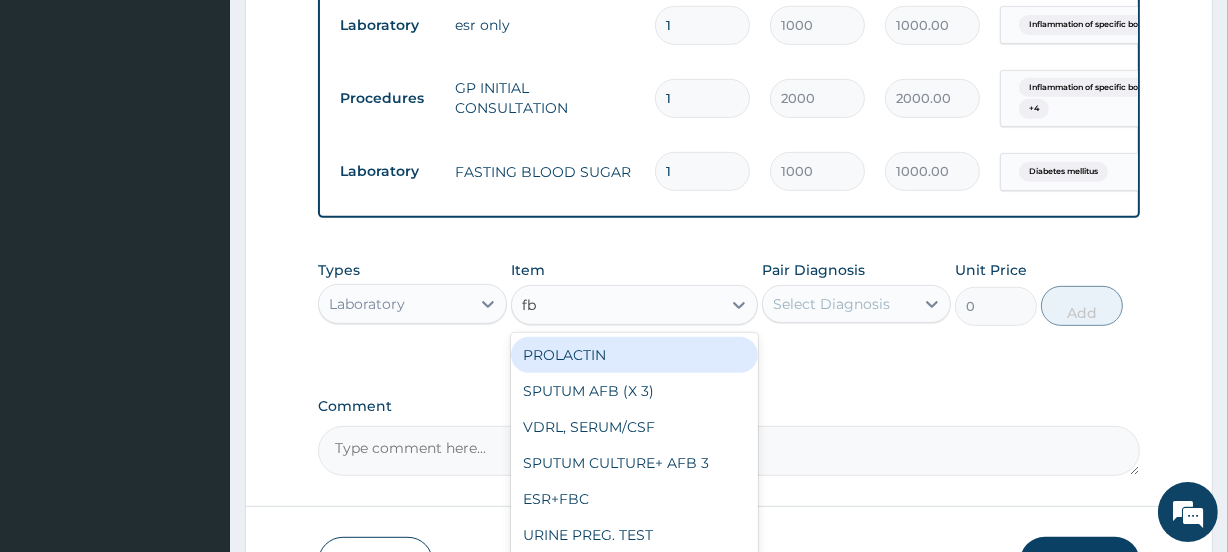 type on "fbc" 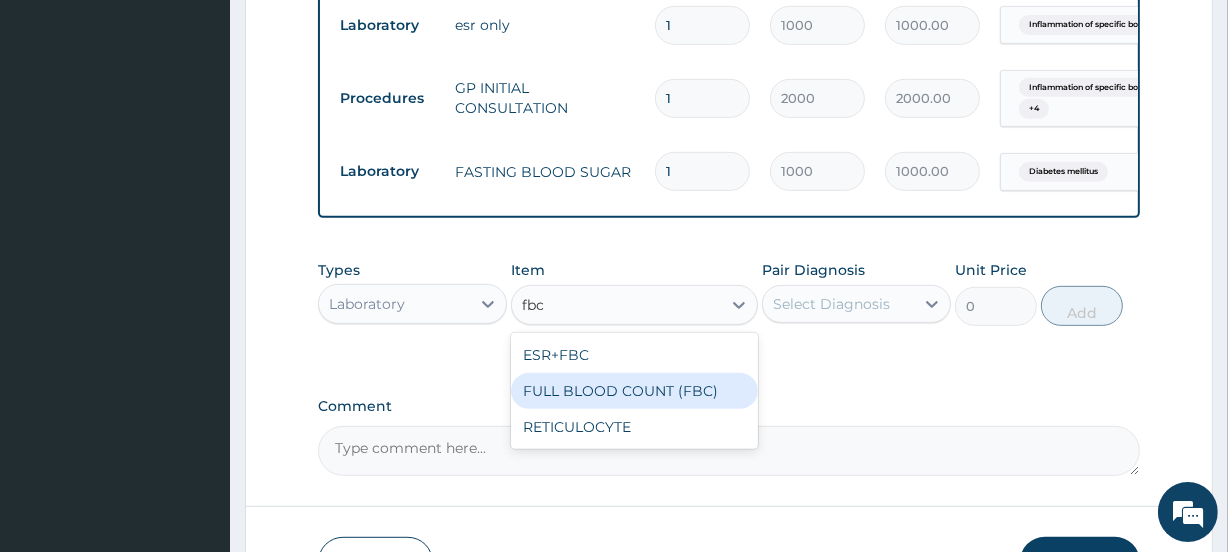 click on "FULL BLOOD COUNT (FBC)" at bounding box center [634, 391] 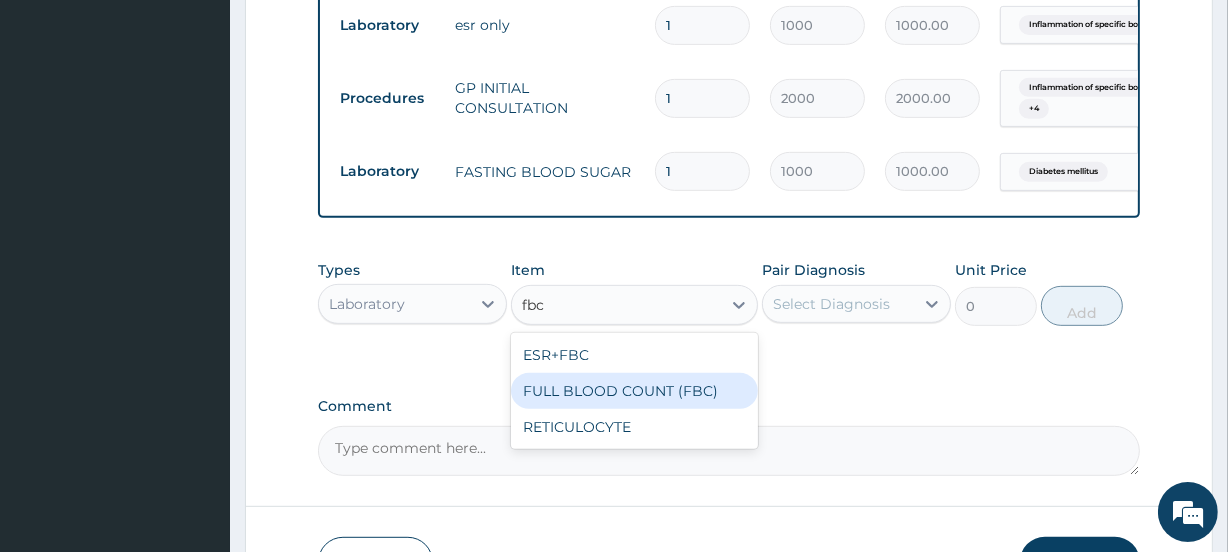 type 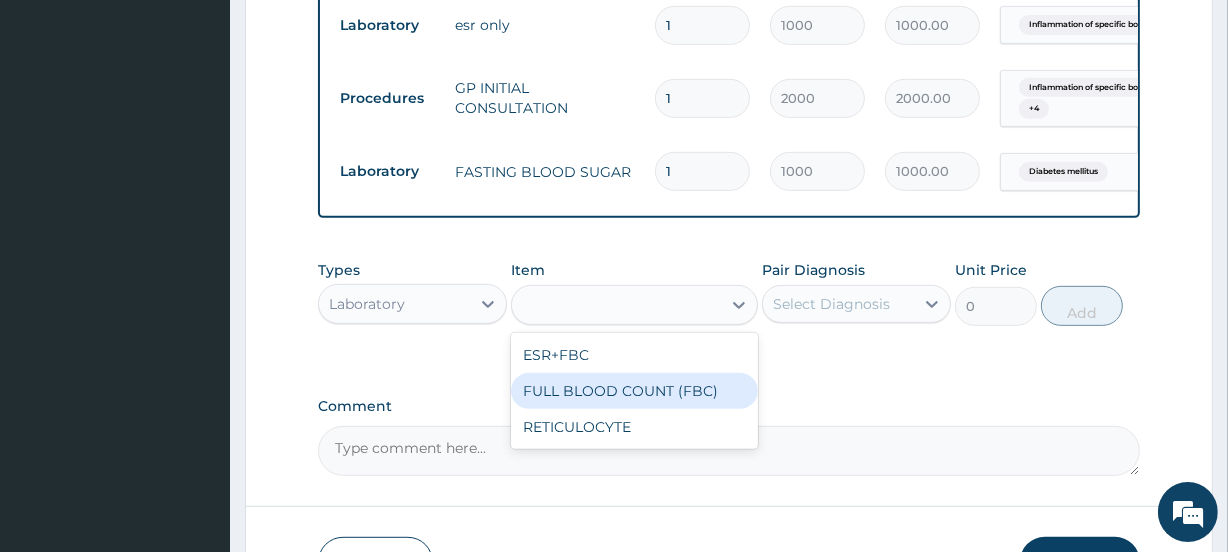 type on "5000" 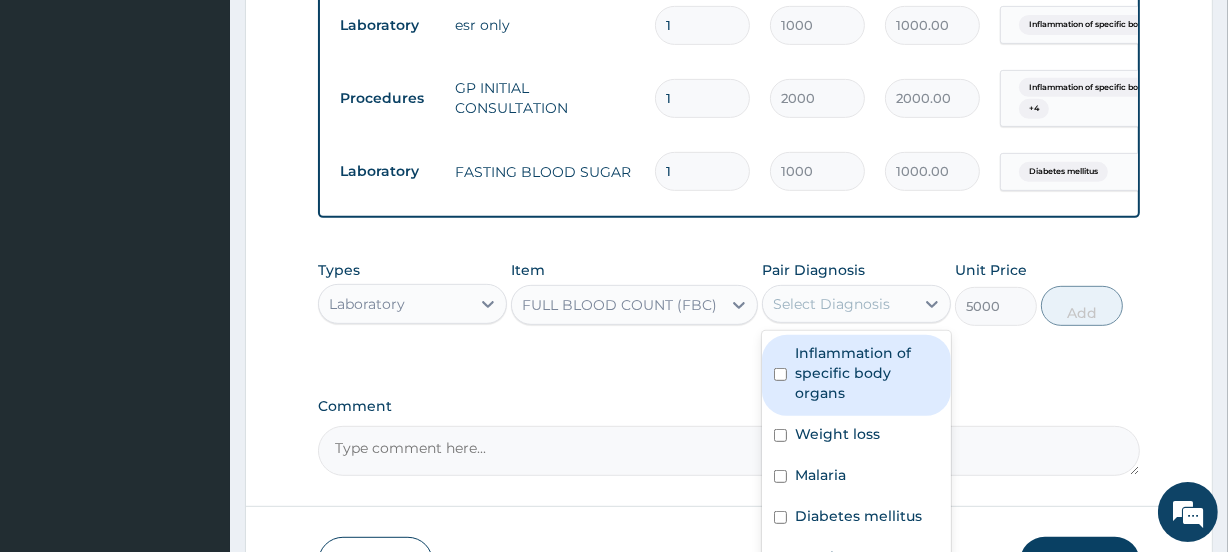 click on "Select Diagnosis" at bounding box center (831, 304) 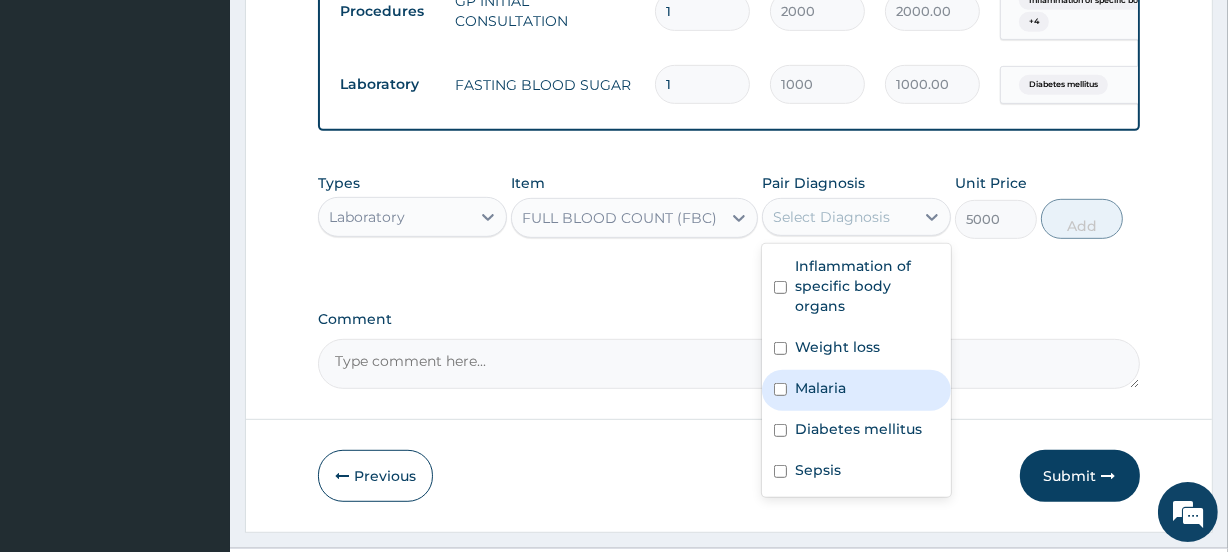 scroll, scrollTop: 915, scrollLeft: 0, axis: vertical 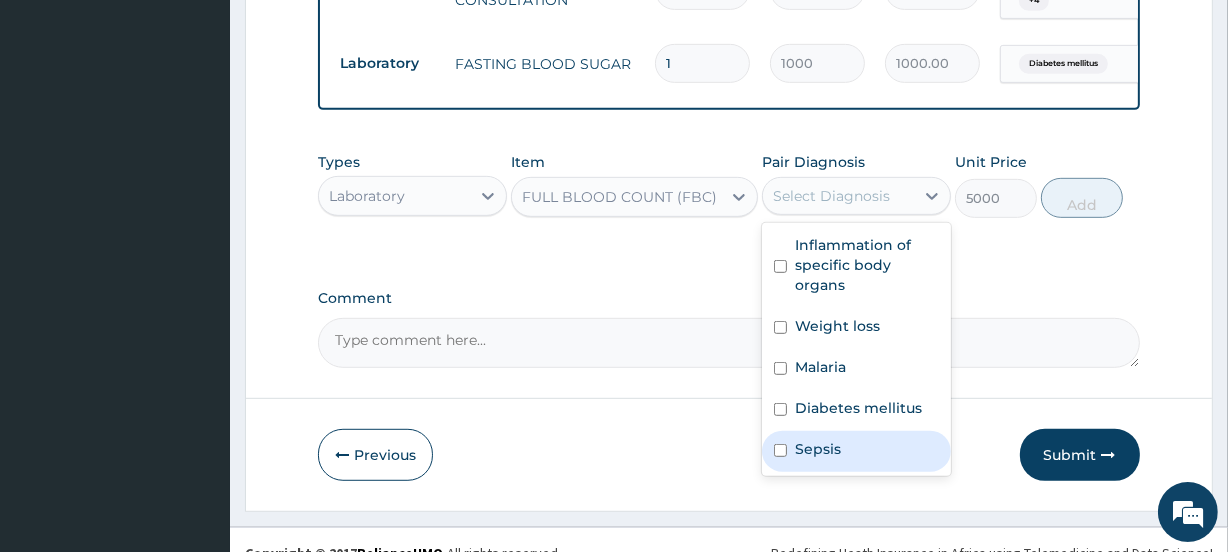 click at bounding box center [780, 450] 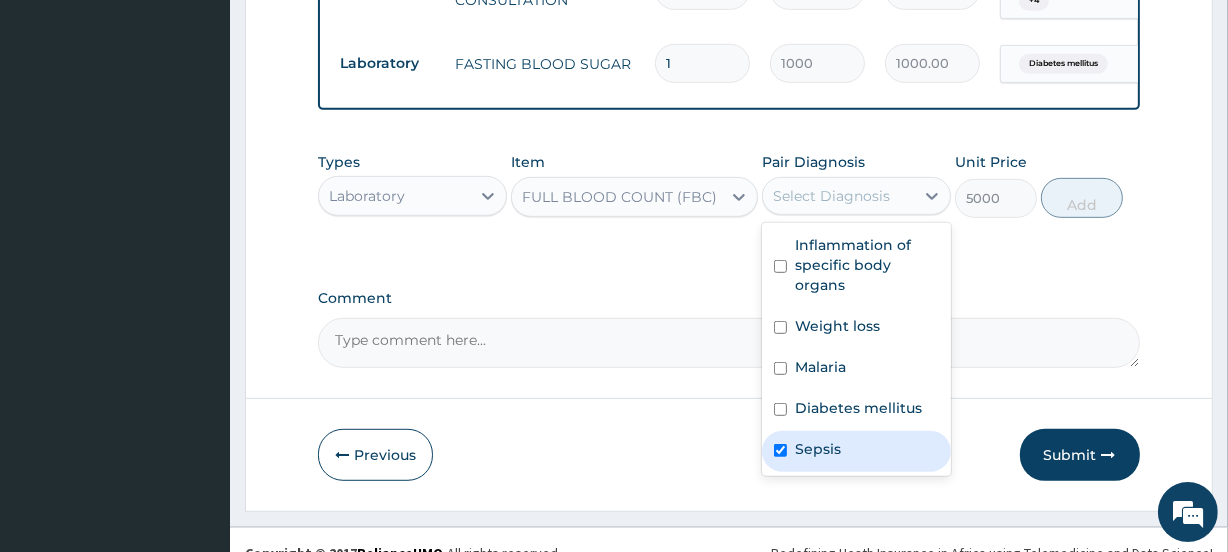checkbox on "true" 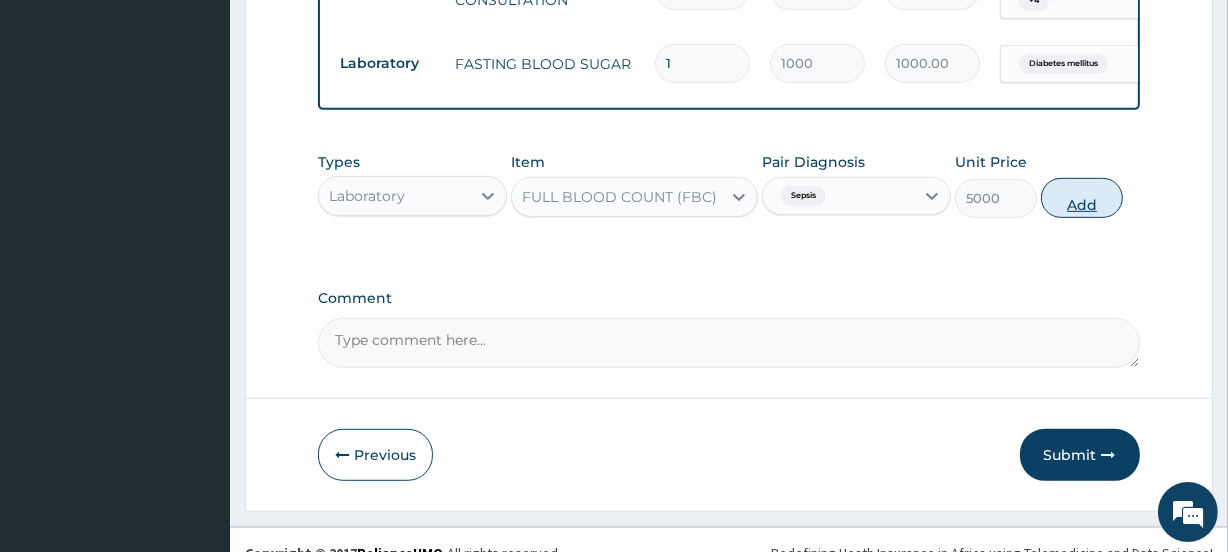 click on "Add" at bounding box center (1082, 198) 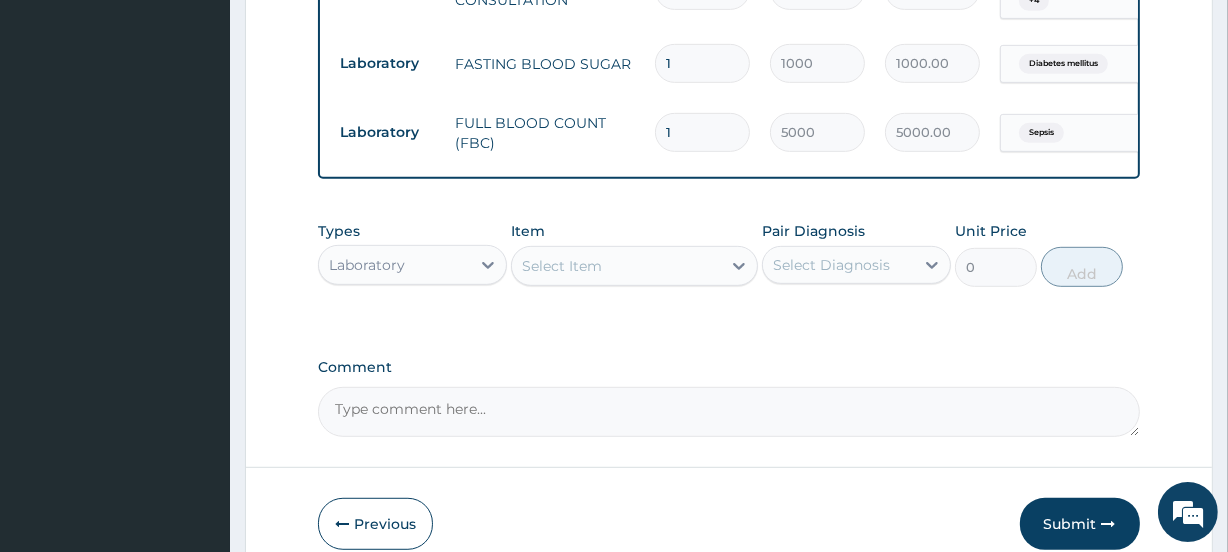 click on "Select Item" at bounding box center (562, 266) 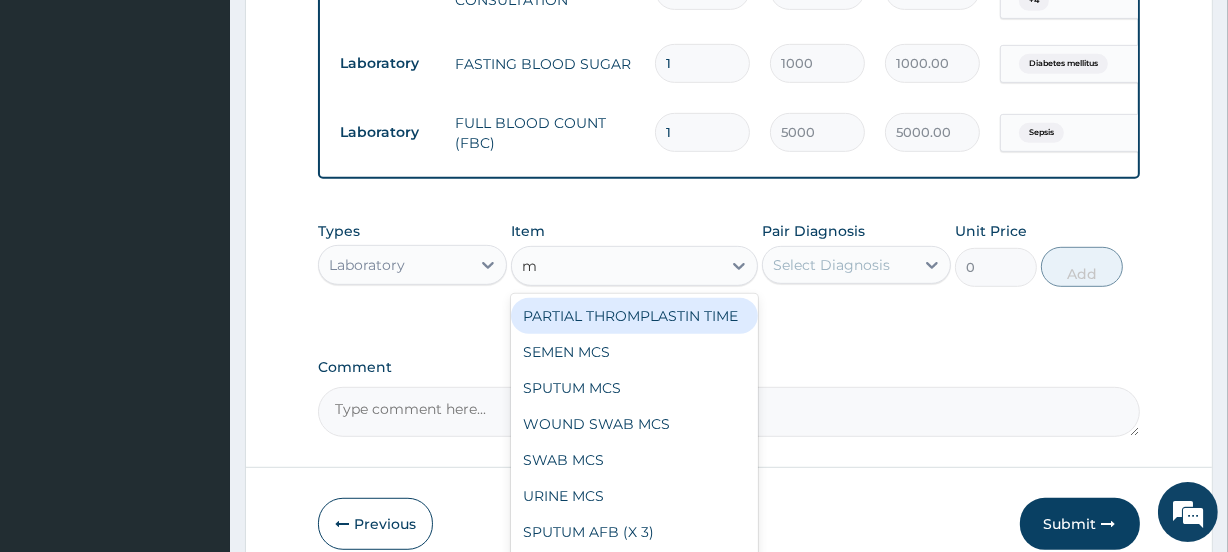 type on "ma" 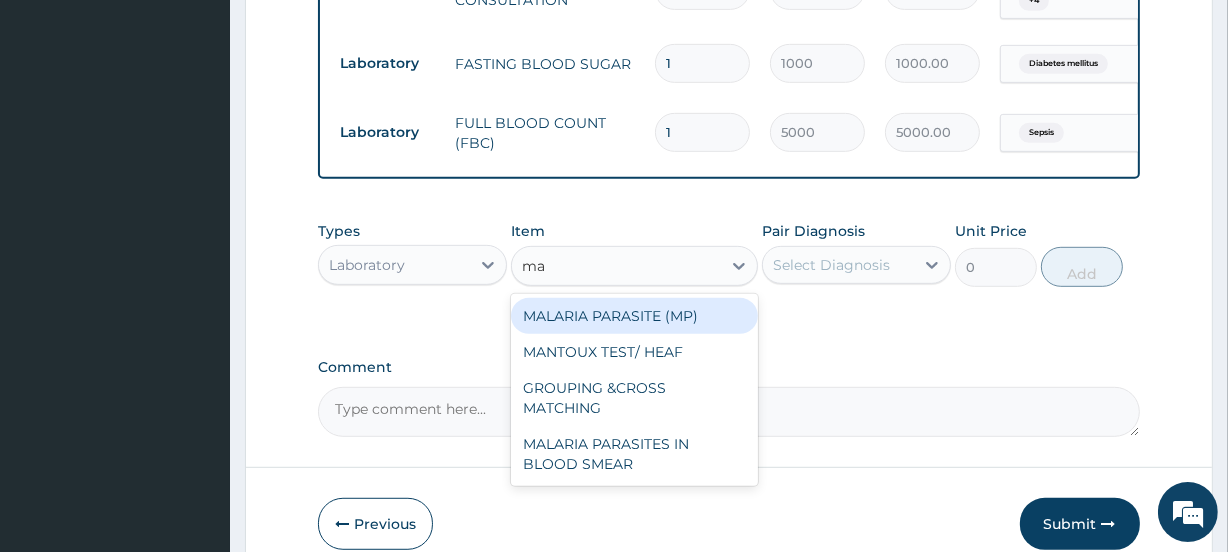 click on "MALARIA PARASITE (MP)" at bounding box center (634, 316) 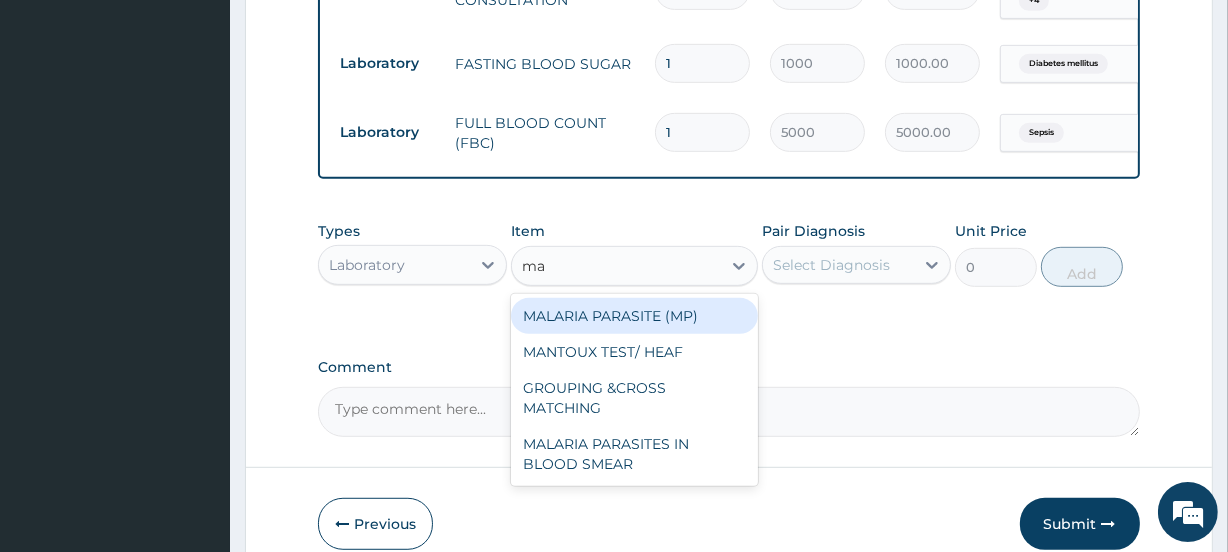 type 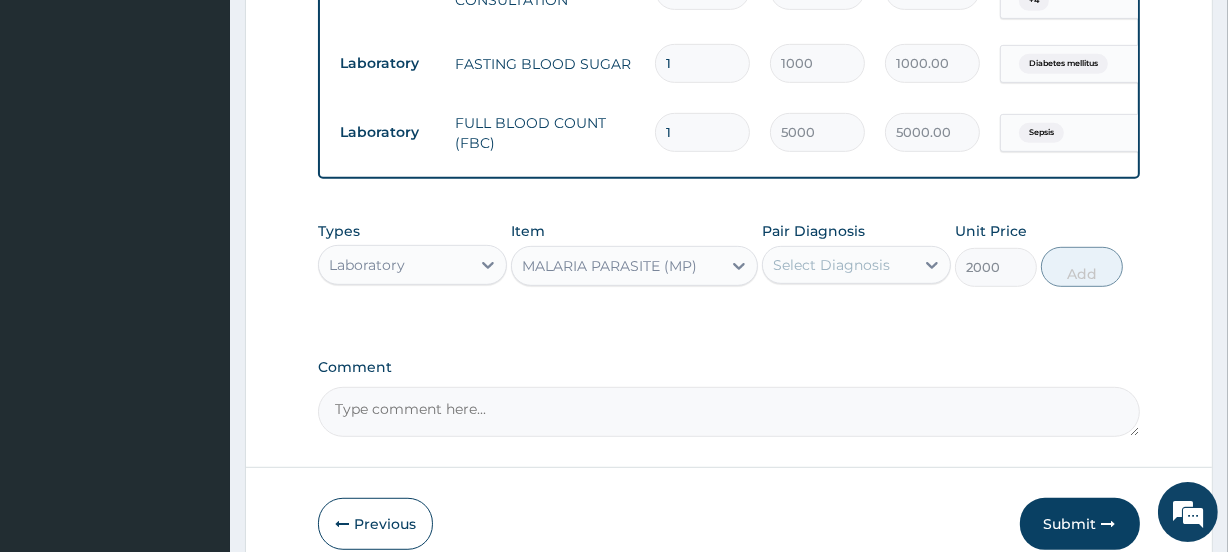 click on "Select Diagnosis" at bounding box center [838, 265] 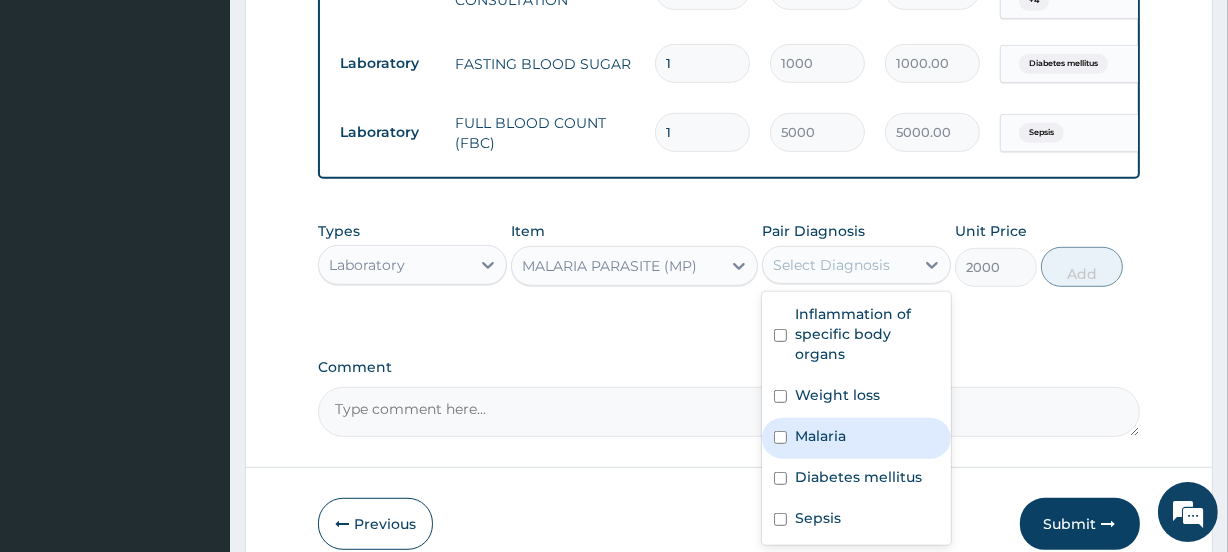 click at bounding box center (780, 437) 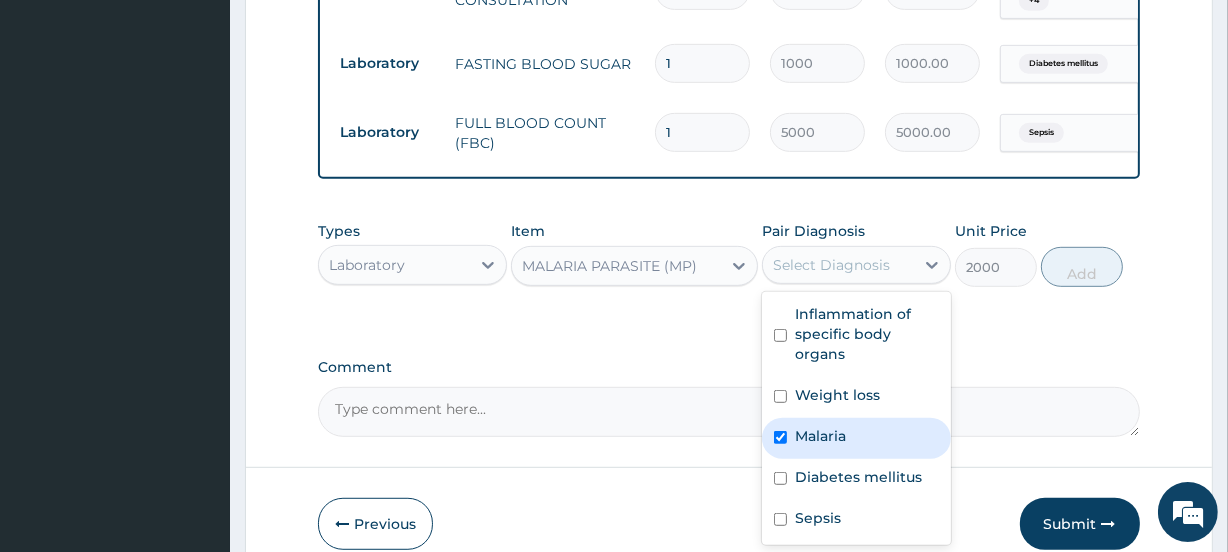 checkbox on "true" 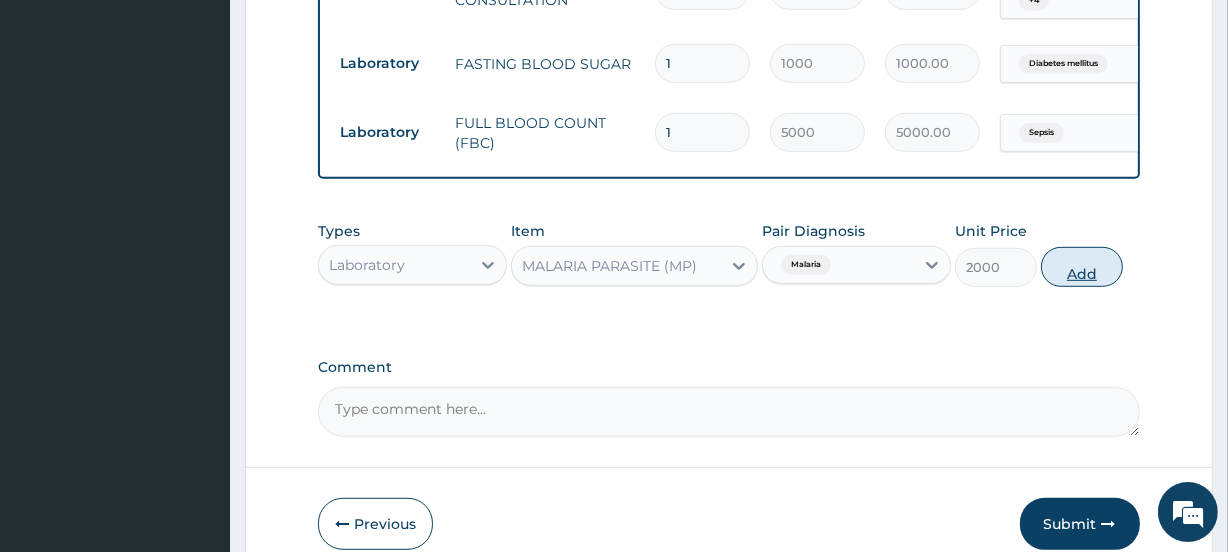 click on "Add" at bounding box center [1082, 267] 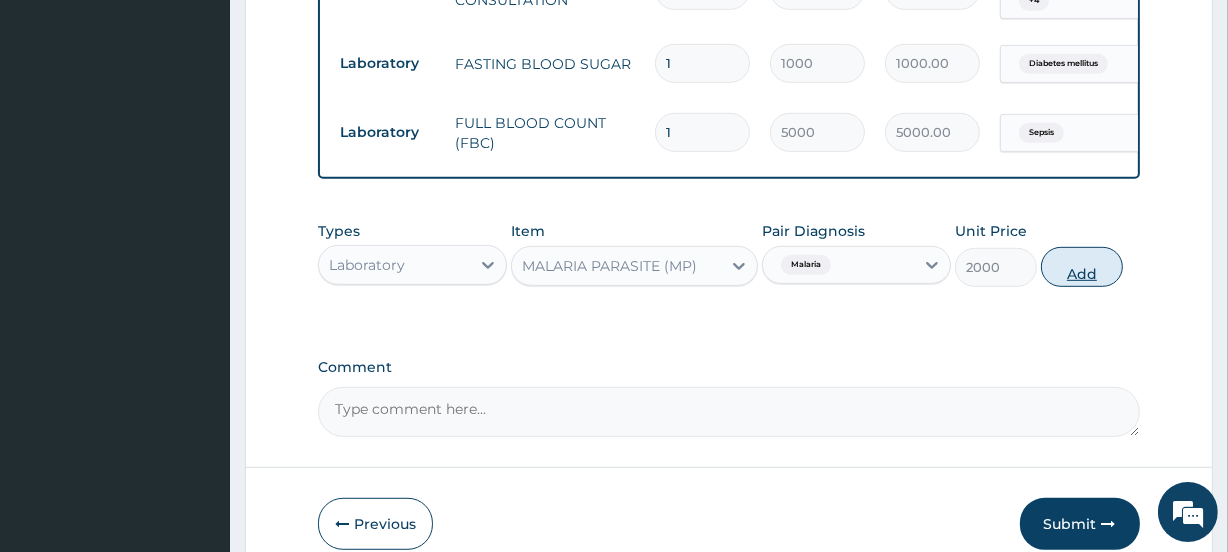 type on "0" 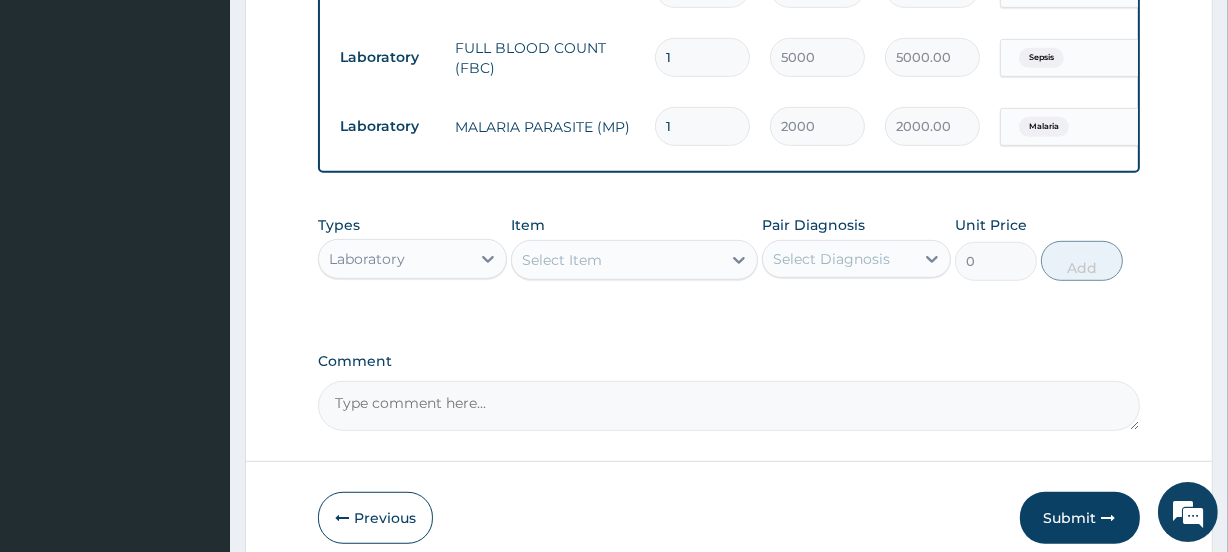 scroll, scrollTop: 1092, scrollLeft: 0, axis: vertical 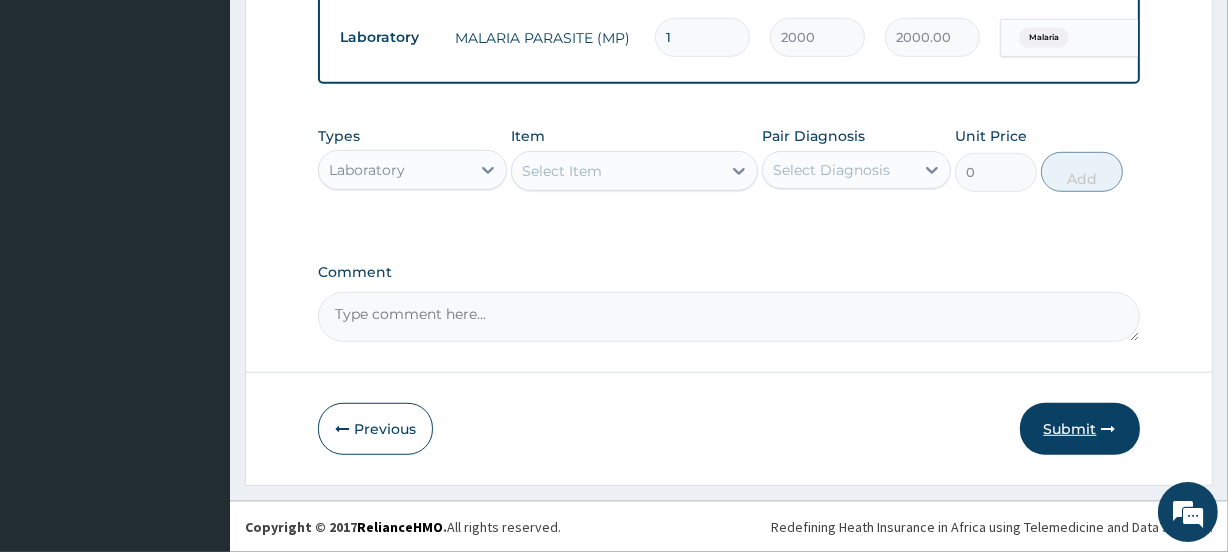 click at bounding box center (1109, 429) 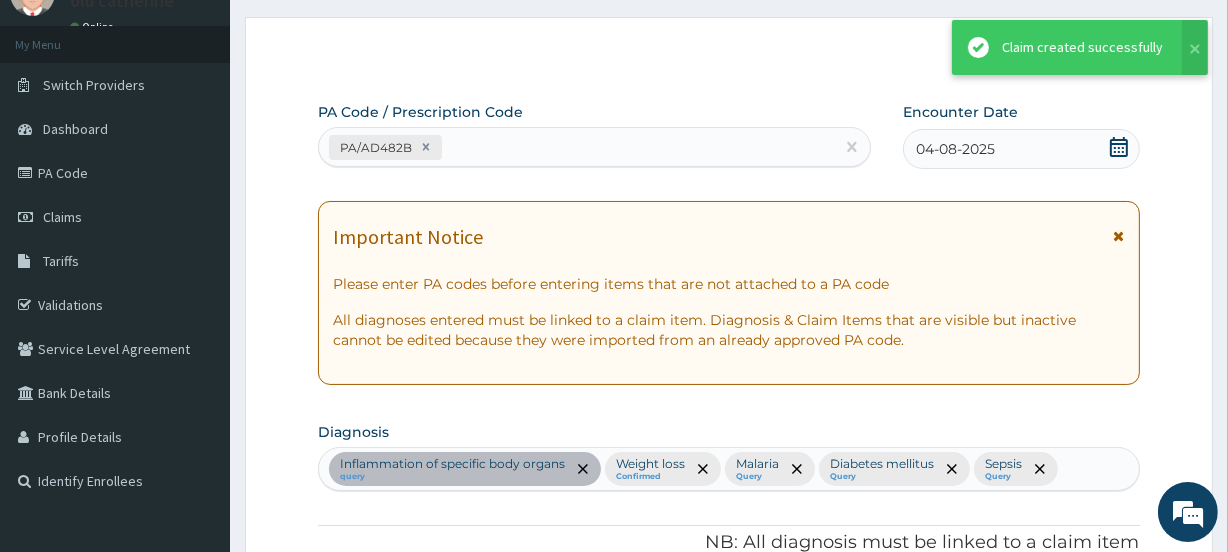 scroll, scrollTop: 1092, scrollLeft: 0, axis: vertical 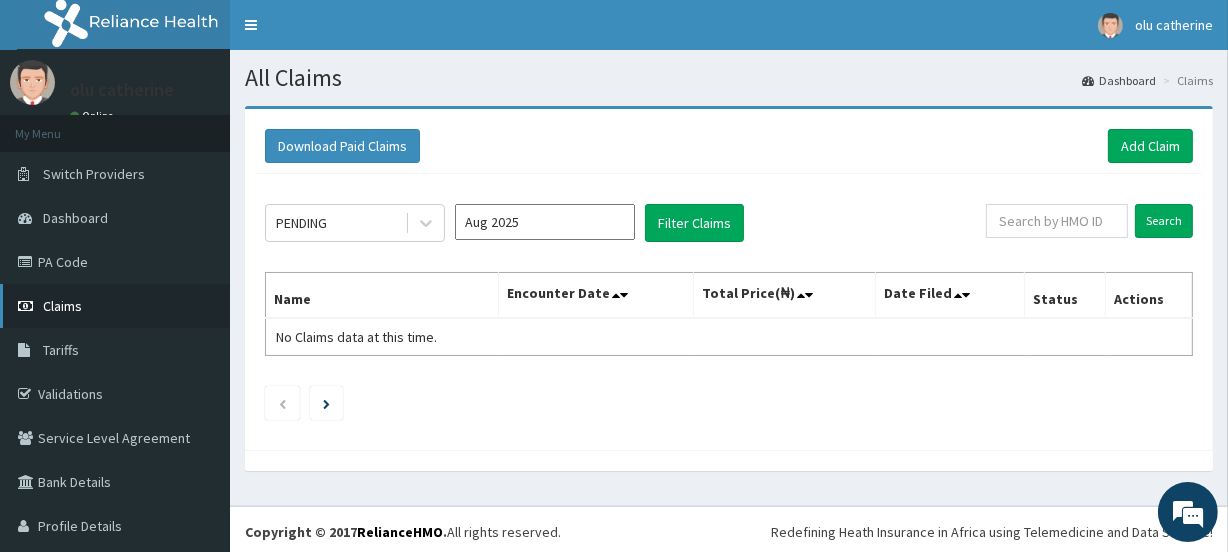 click on "Claims" at bounding box center (62, 306) 